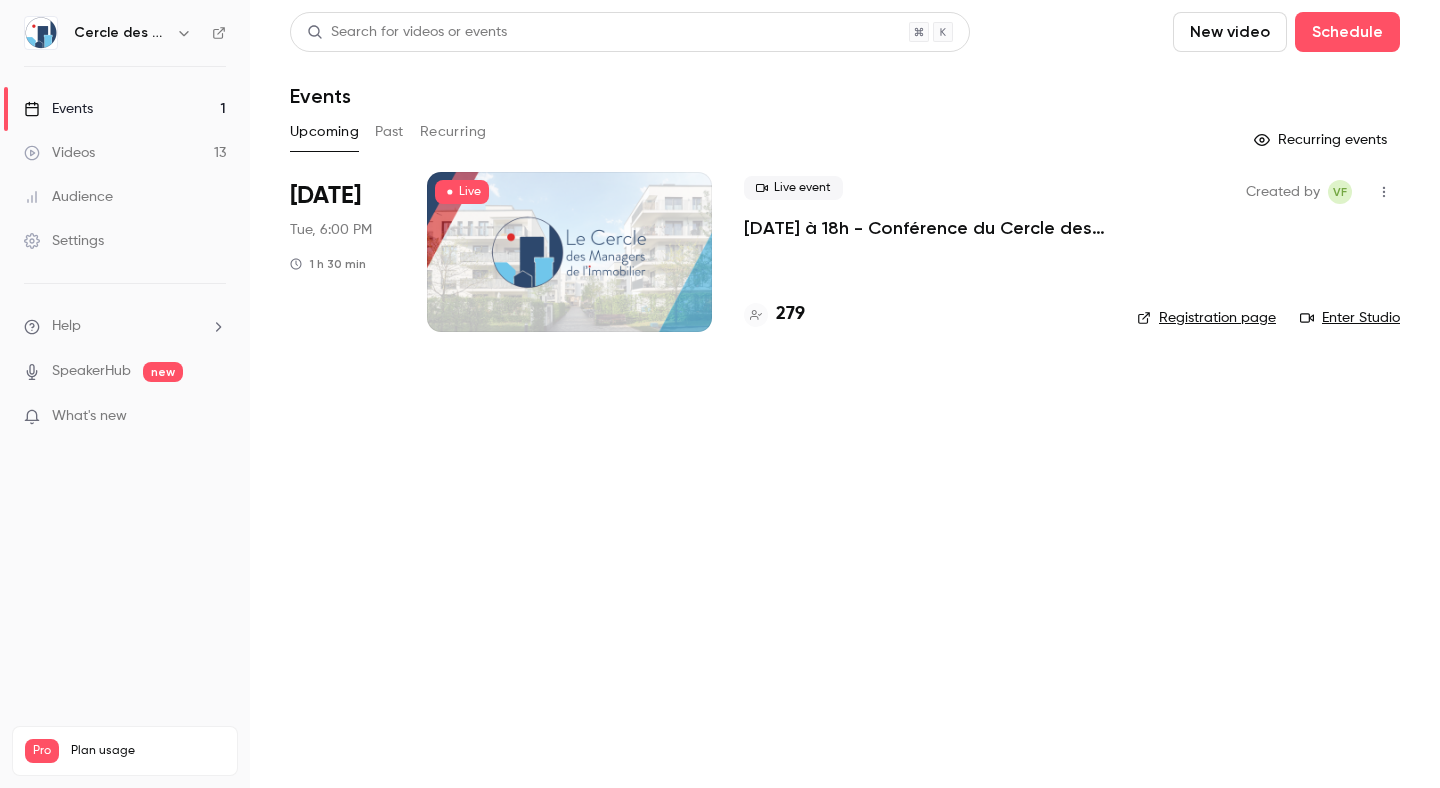 scroll, scrollTop: 0, scrollLeft: 0, axis: both 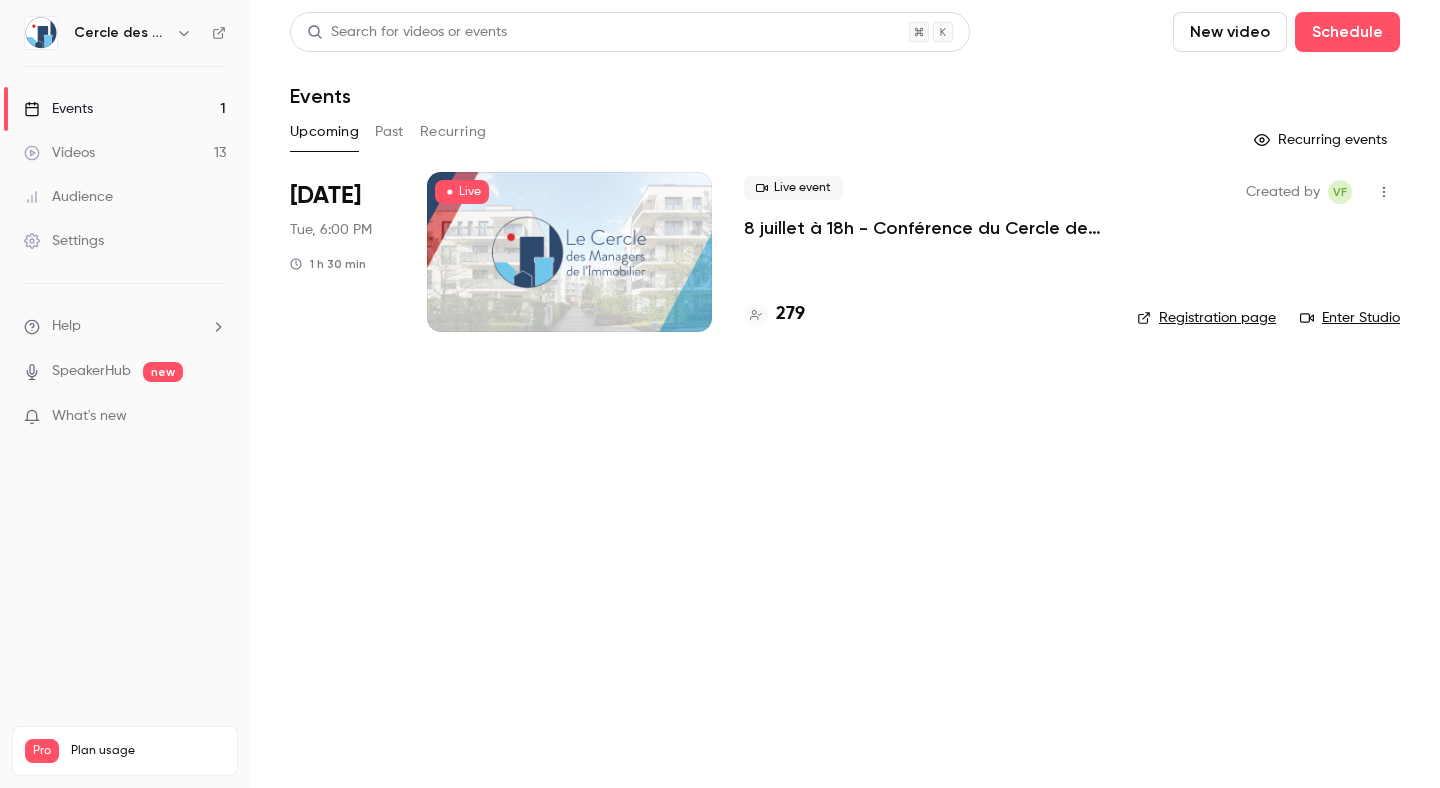 click 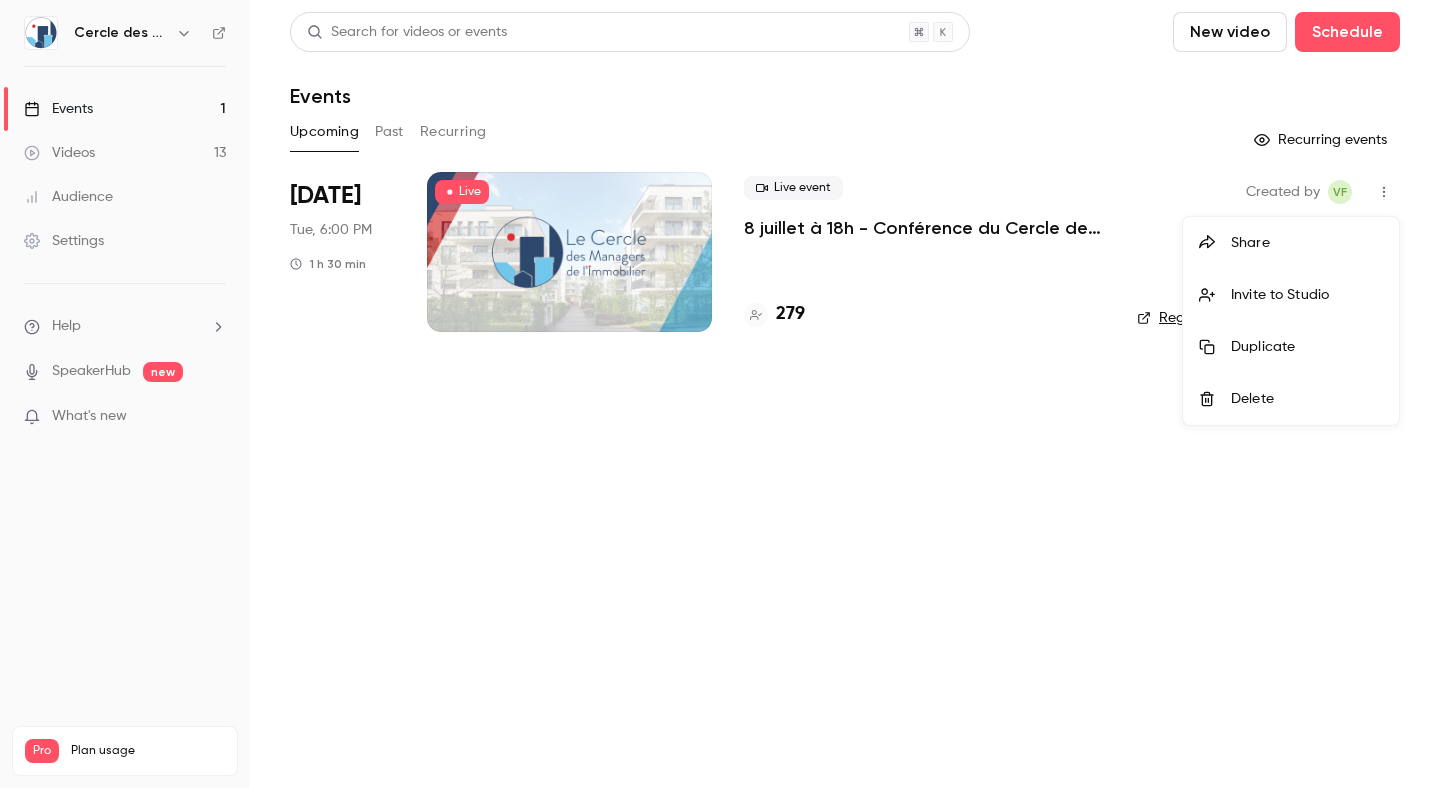 click on "Duplicate" at bounding box center [1307, 347] 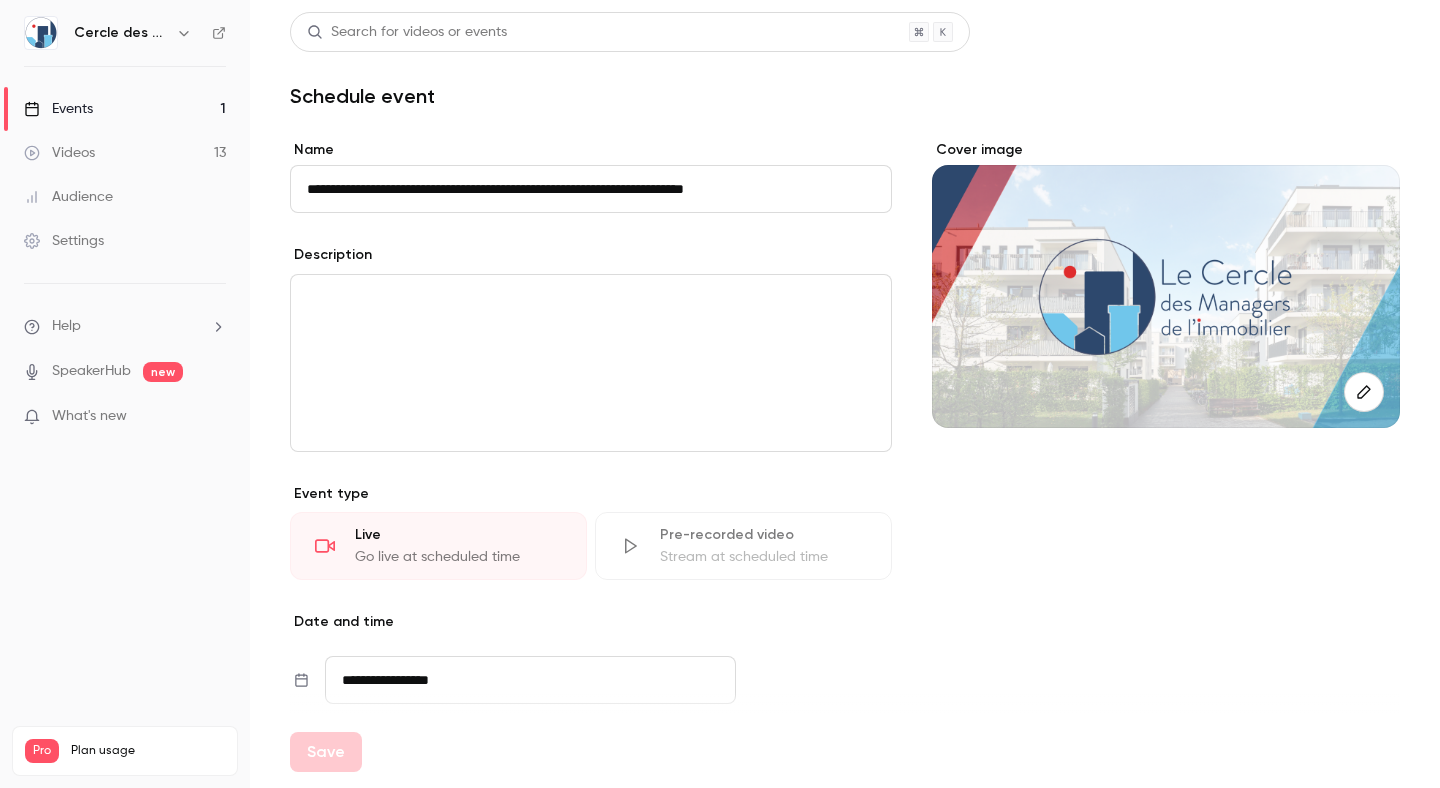click on "**********" at bounding box center [591, 189] 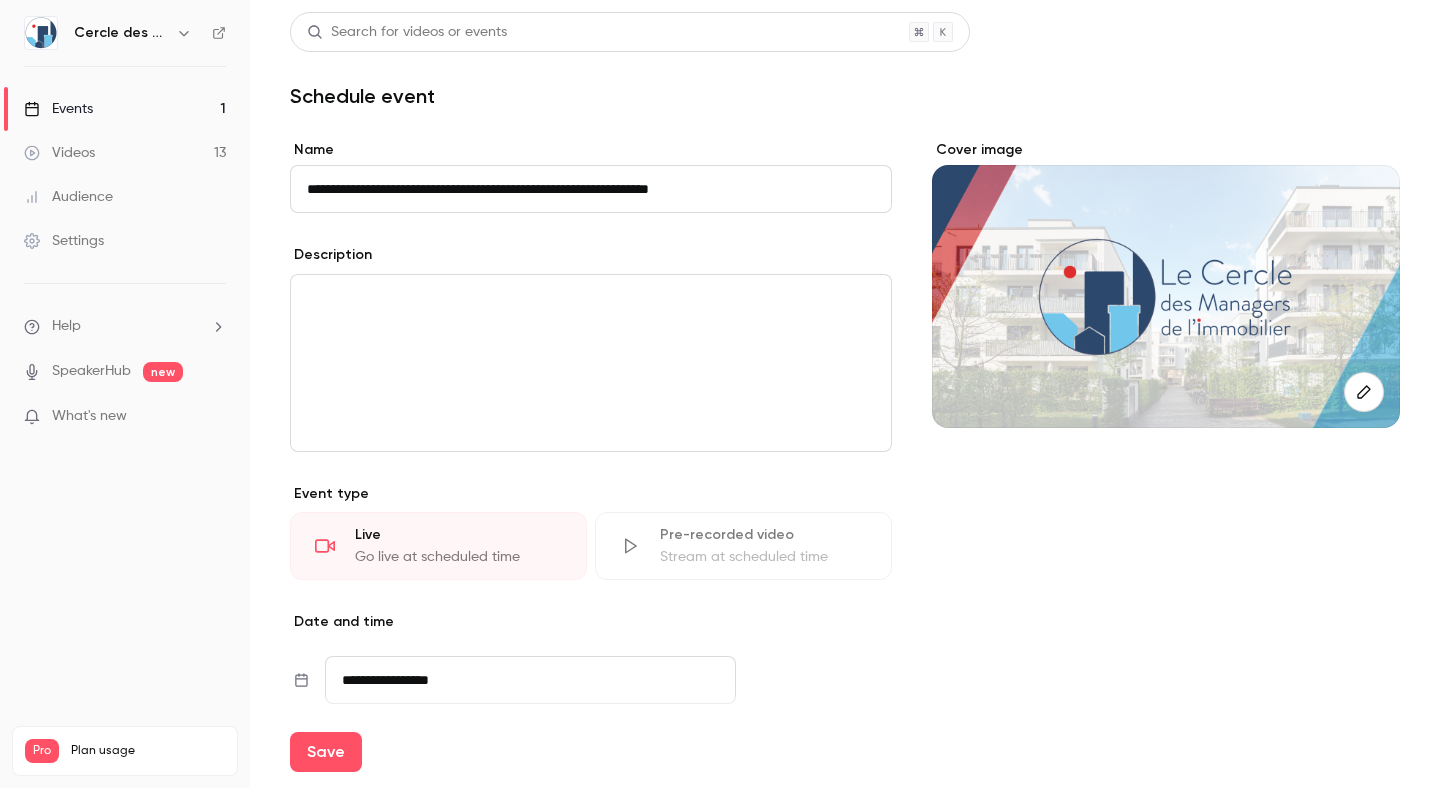 click on "**********" at bounding box center (591, 189) 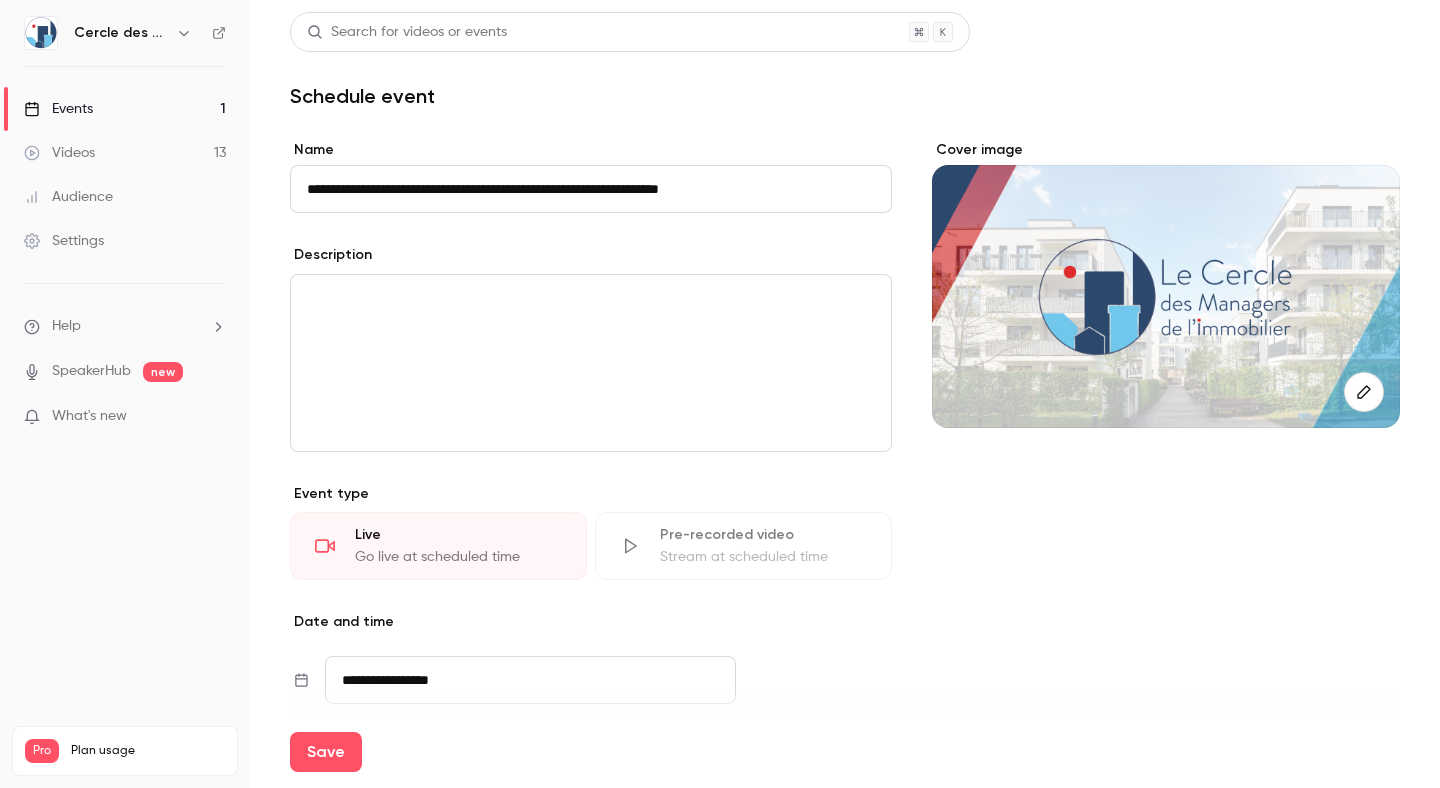 type on "**********" 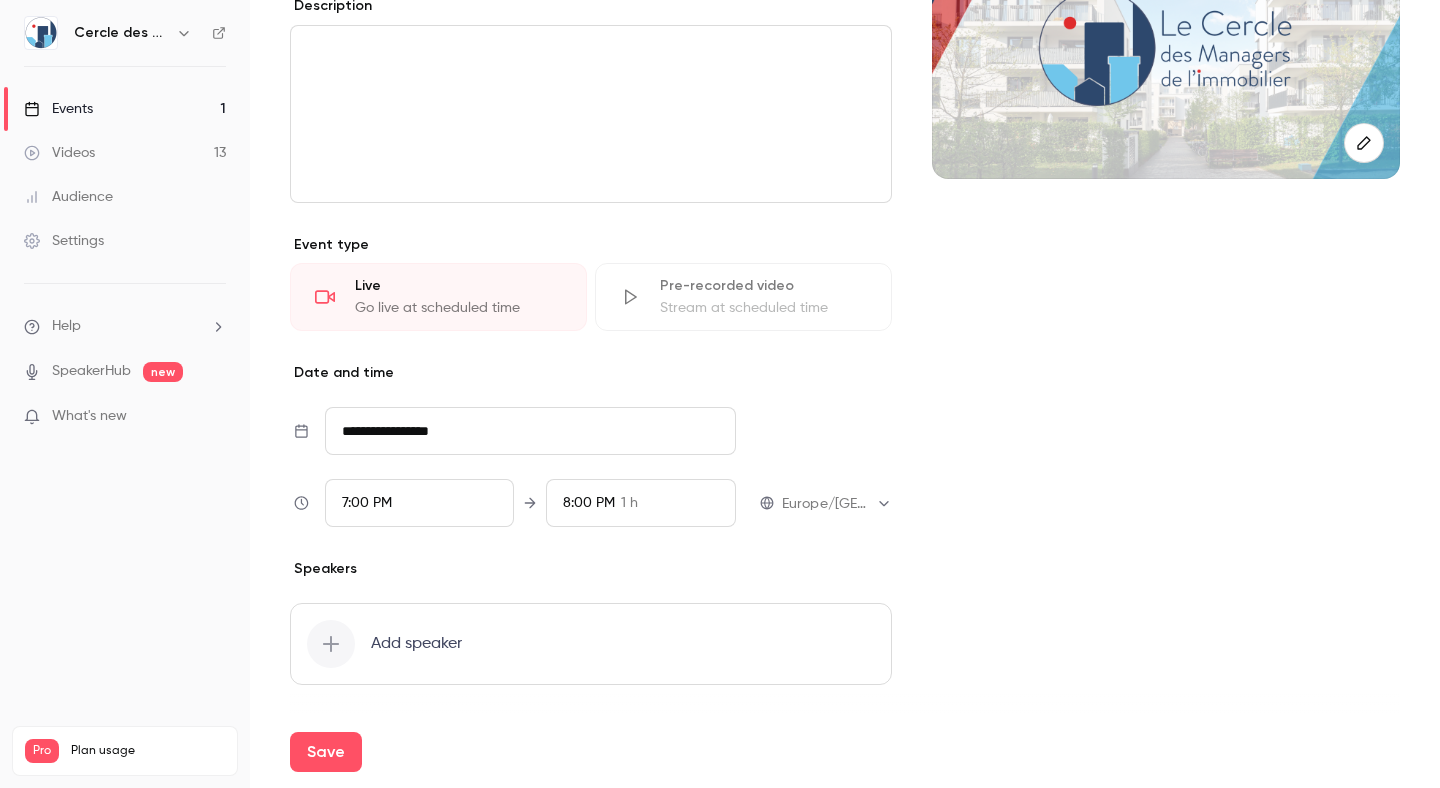 scroll, scrollTop: 250, scrollLeft: 0, axis: vertical 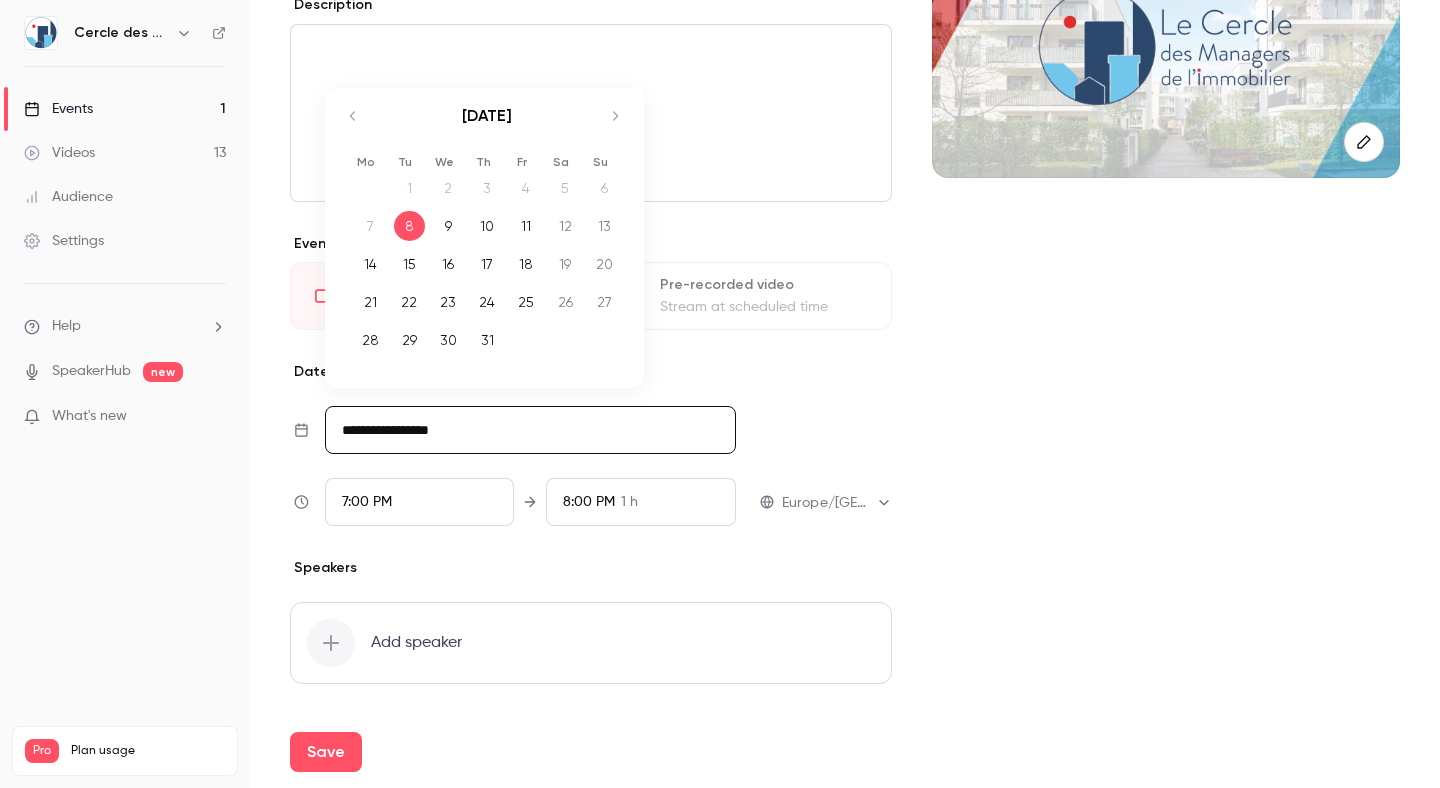 click on "**********" at bounding box center (530, 430) 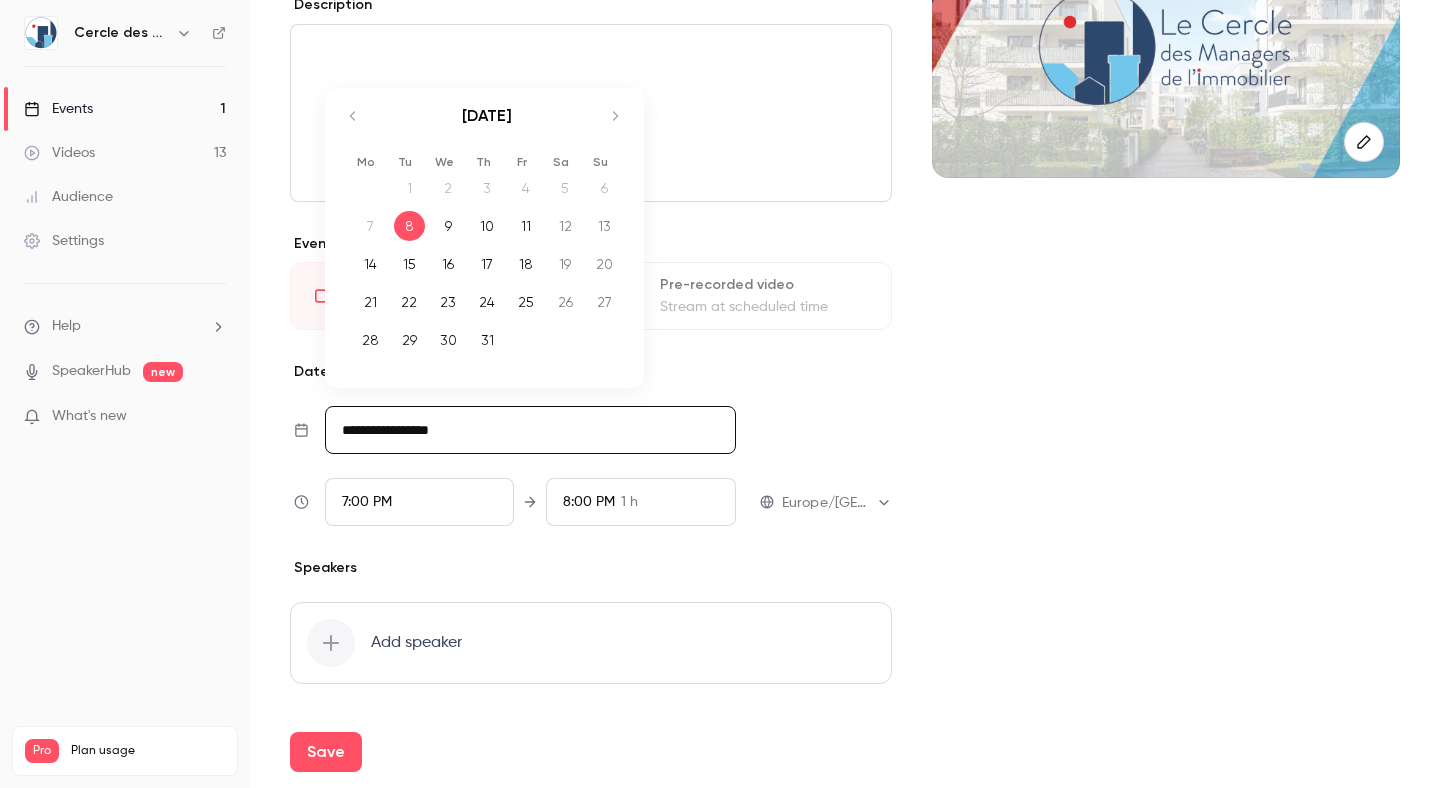 click 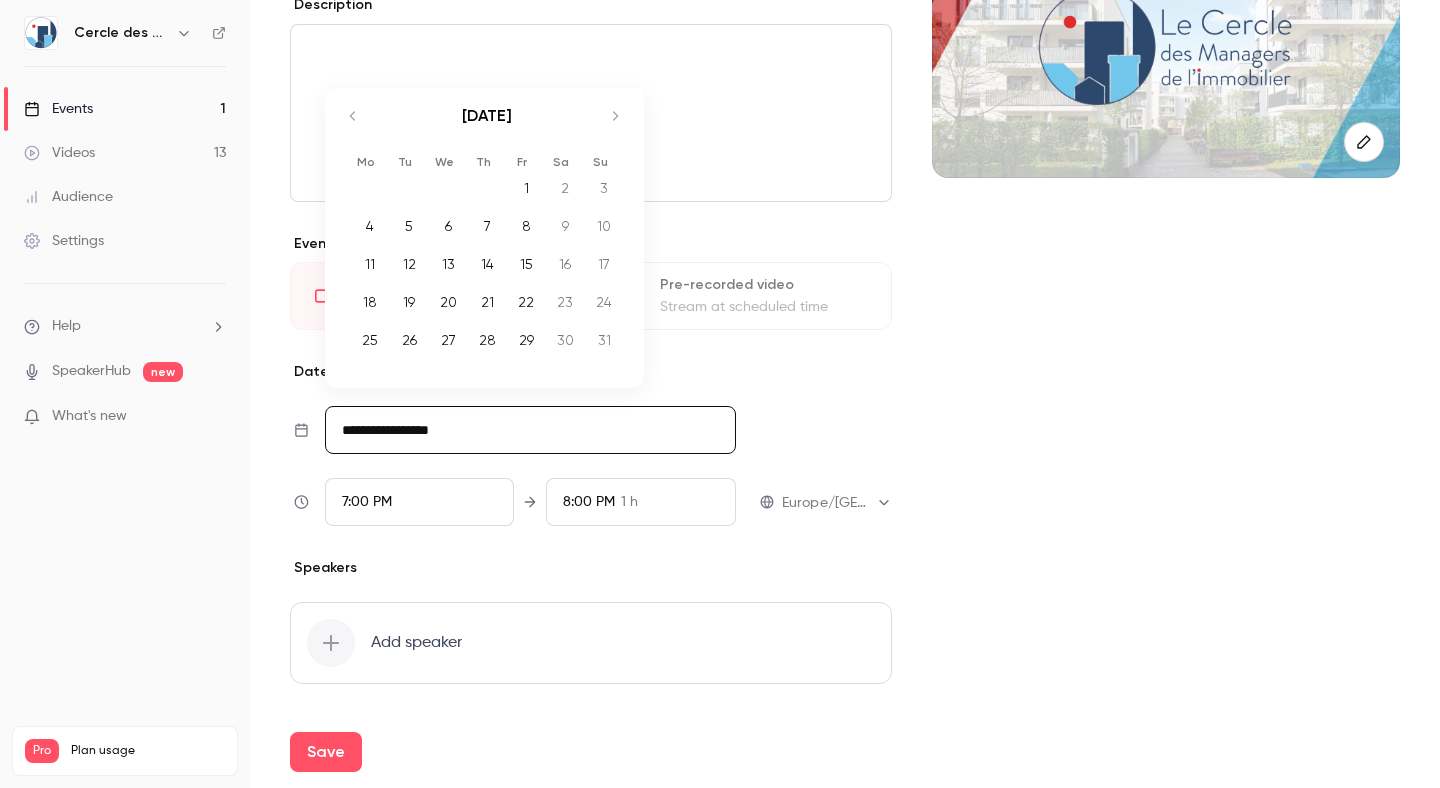 click 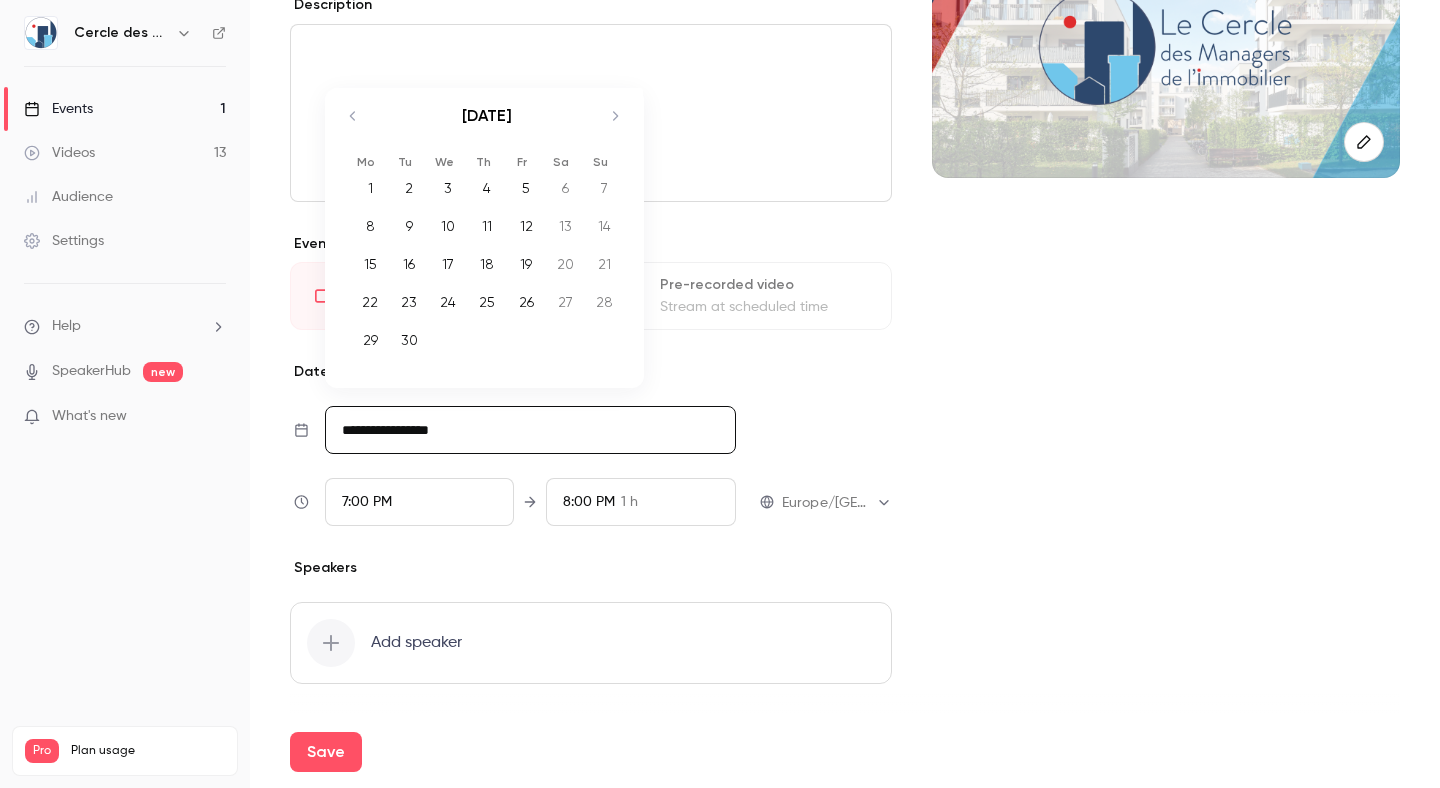 click on "16" at bounding box center [409, 264] 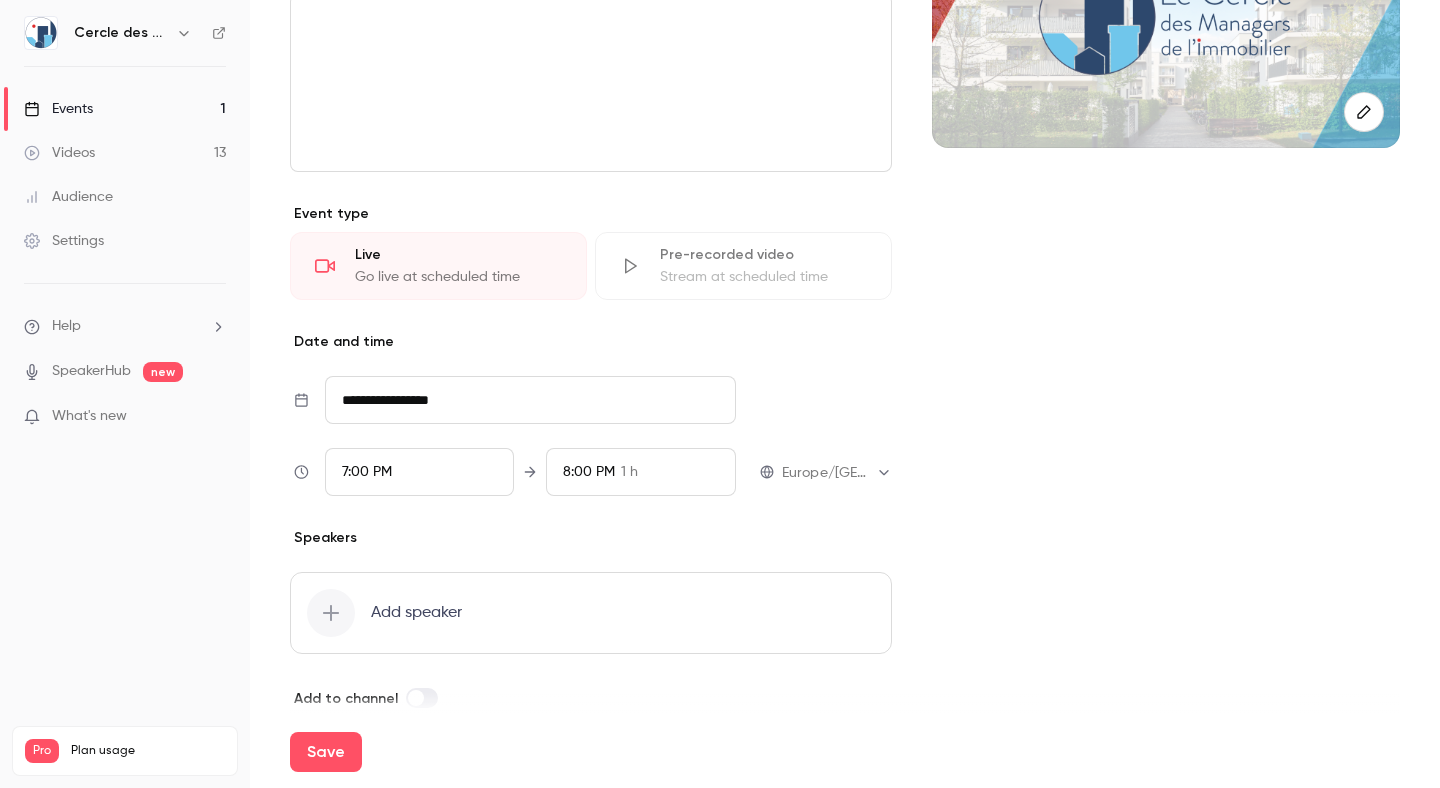 scroll, scrollTop: 278, scrollLeft: 0, axis: vertical 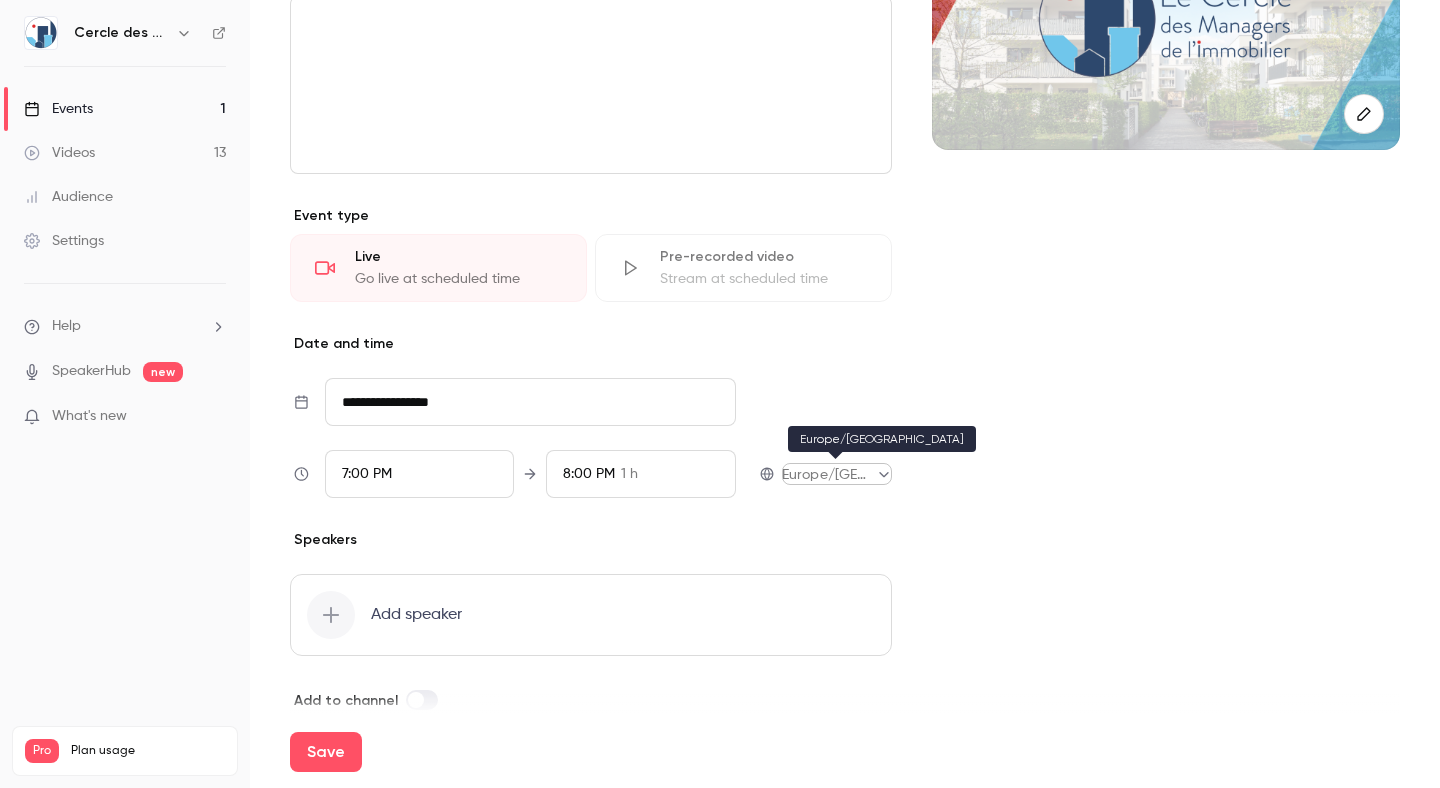 click on "**********" at bounding box center (720, 394) 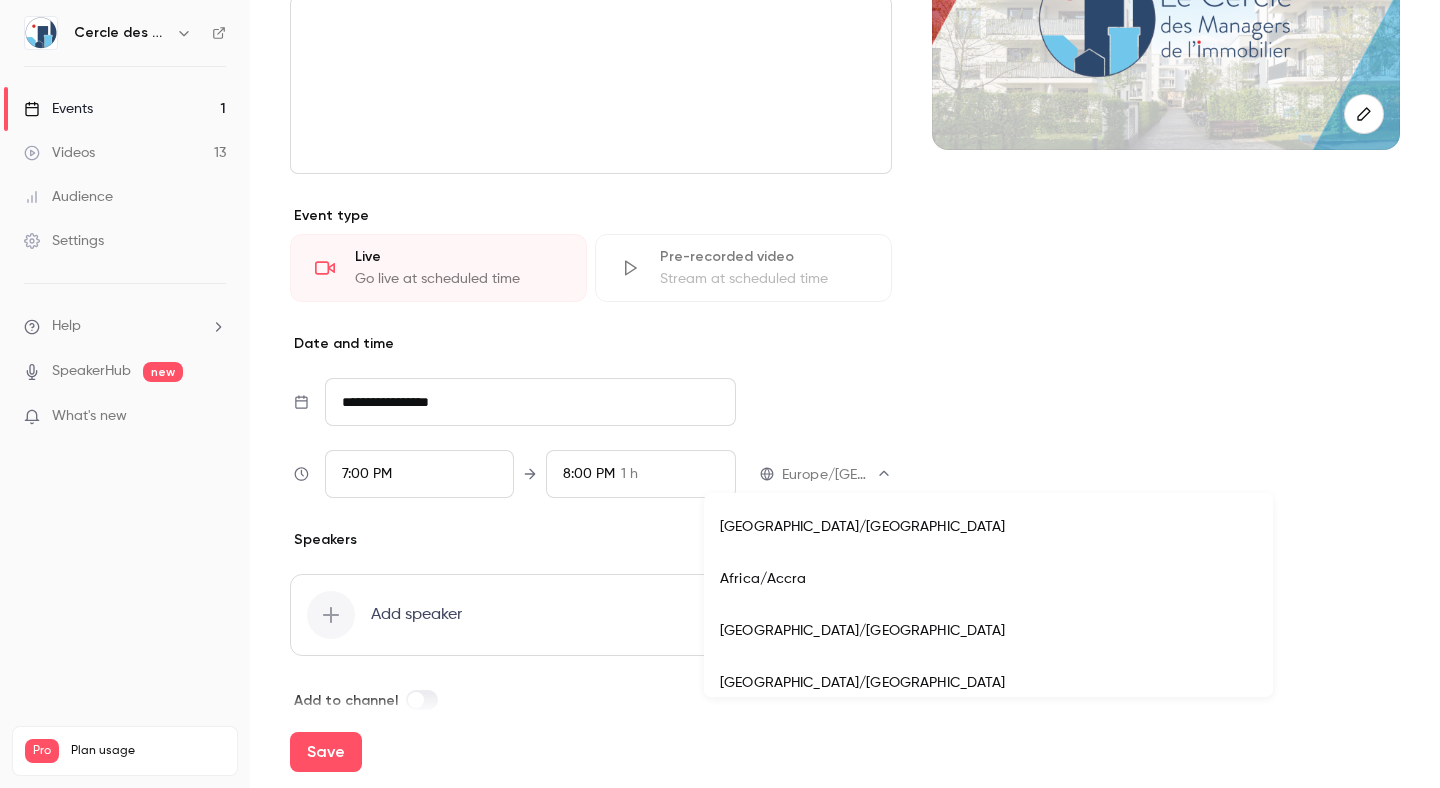 scroll, scrollTop: 17872, scrollLeft: 0, axis: vertical 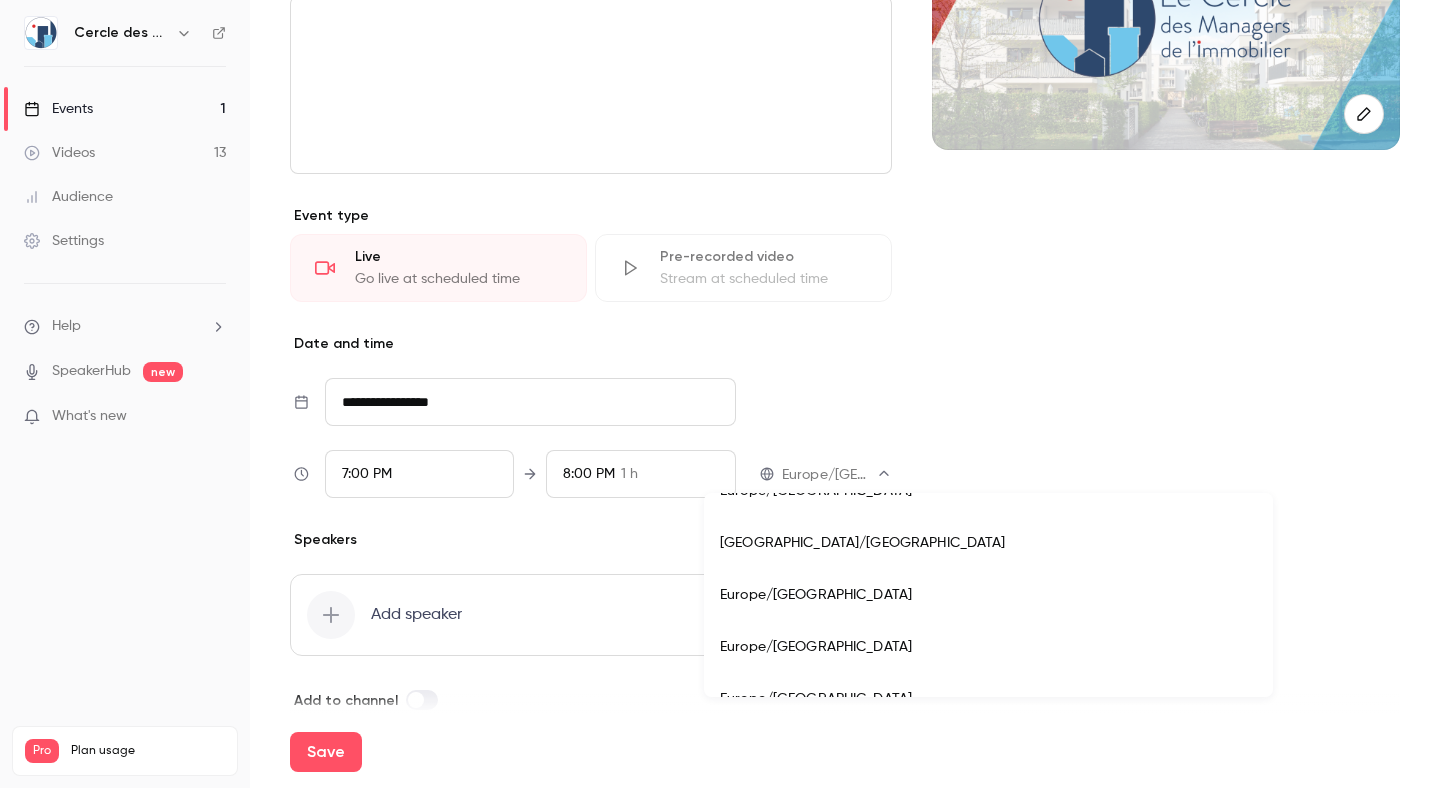 click on "Europe/[GEOGRAPHIC_DATA]" at bounding box center [988, 595] 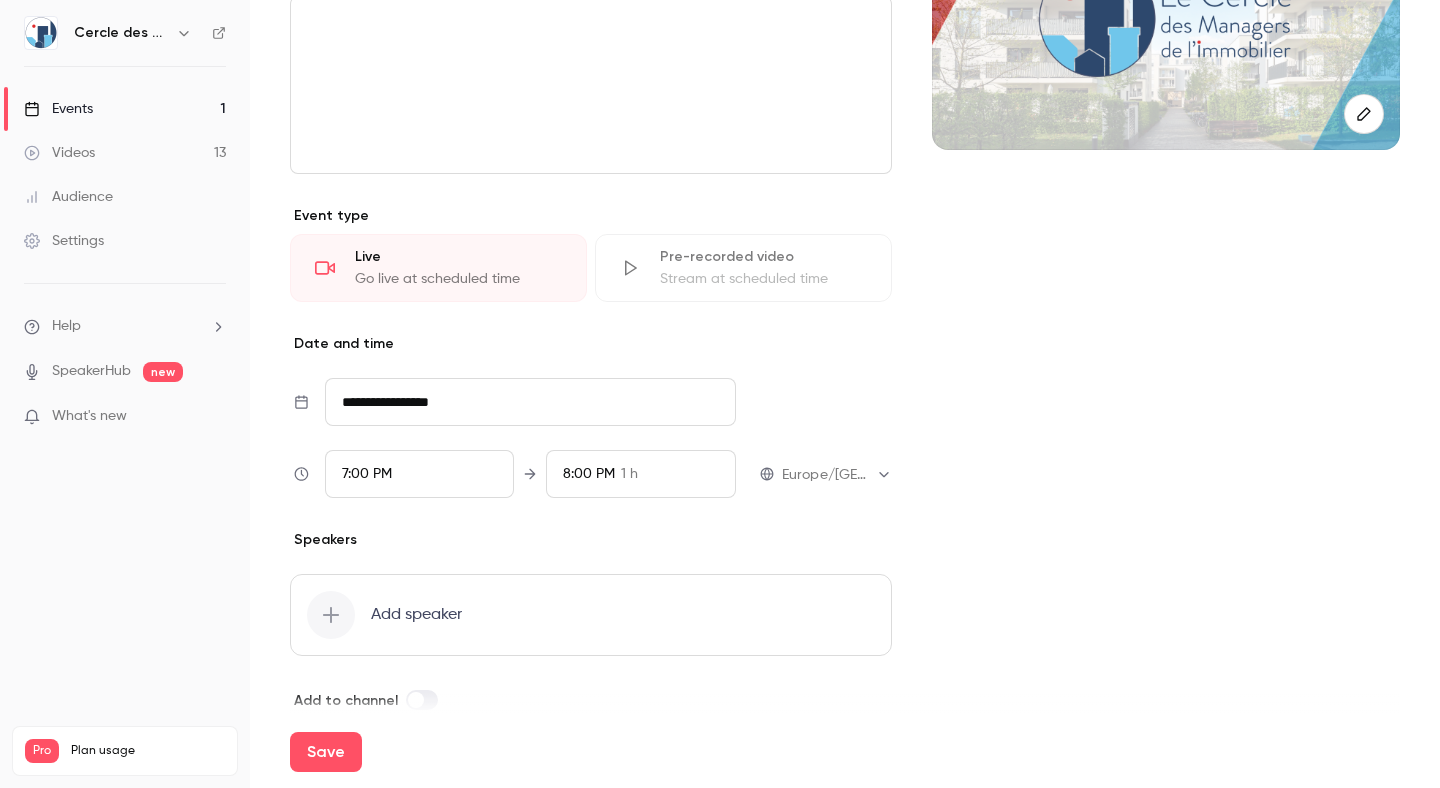 click on "7:00 PM" at bounding box center (420, 474) 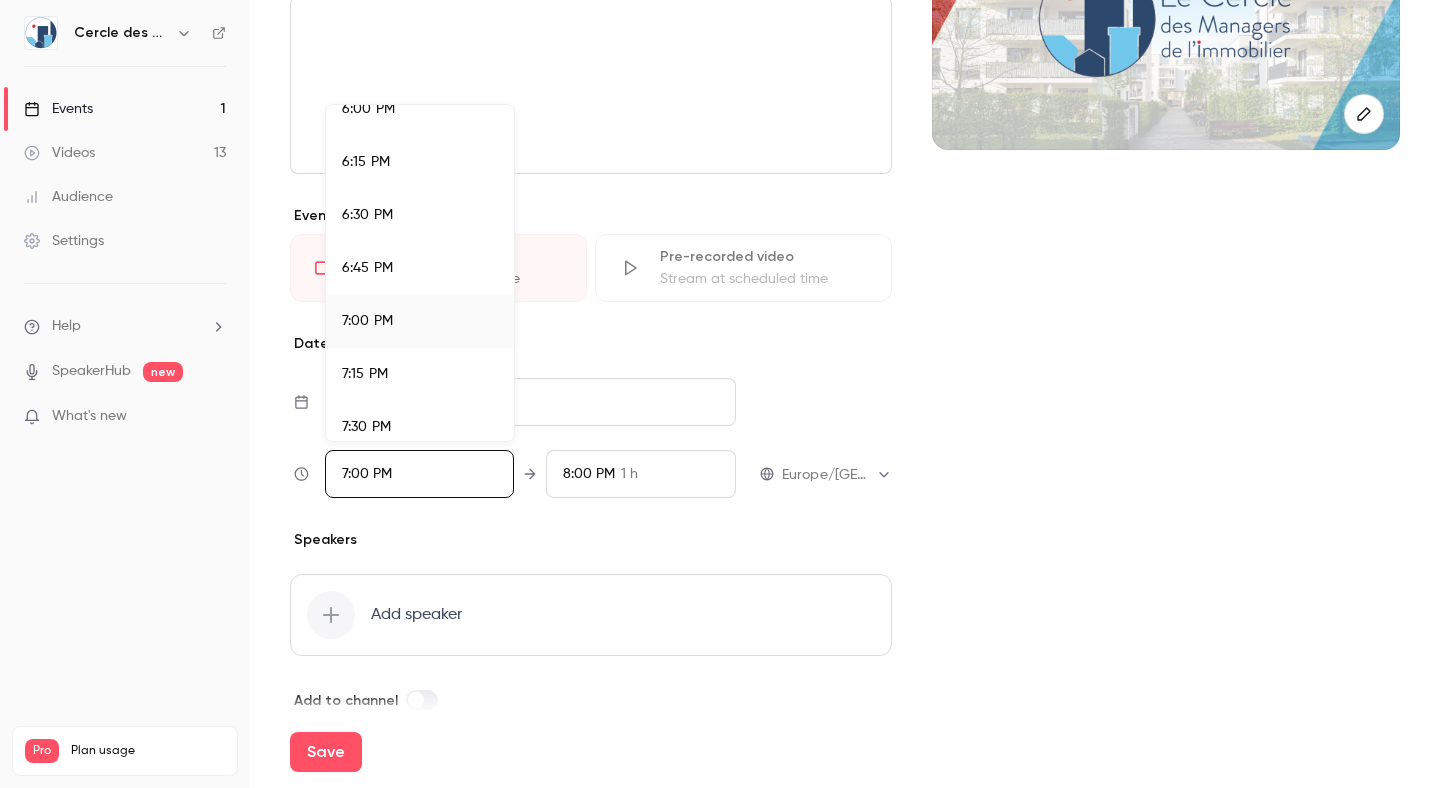 scroll, scrollTop: 3837, scrollLeft: 0, axis: vertical 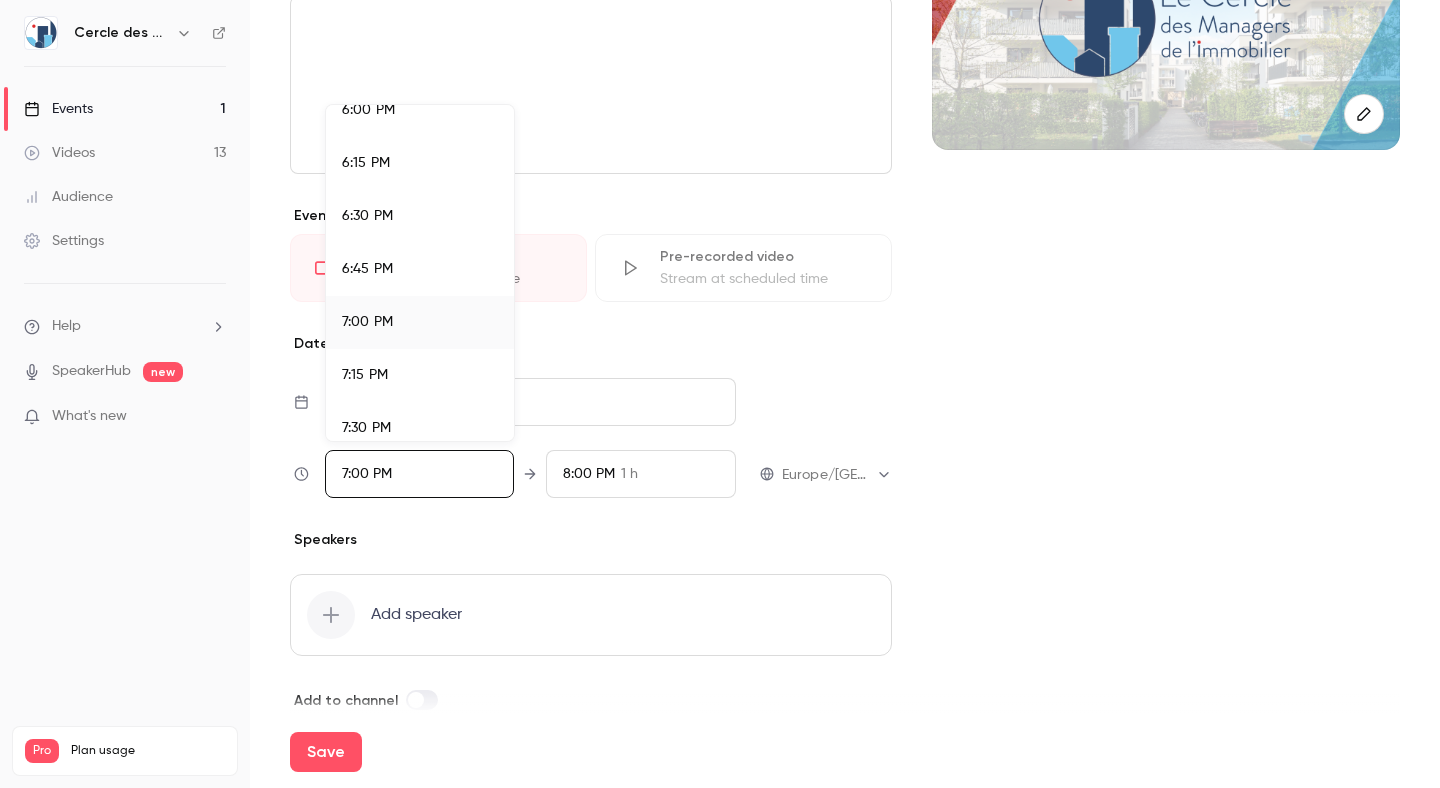 click on "6:00 PM" at bounding box center [420, 110] 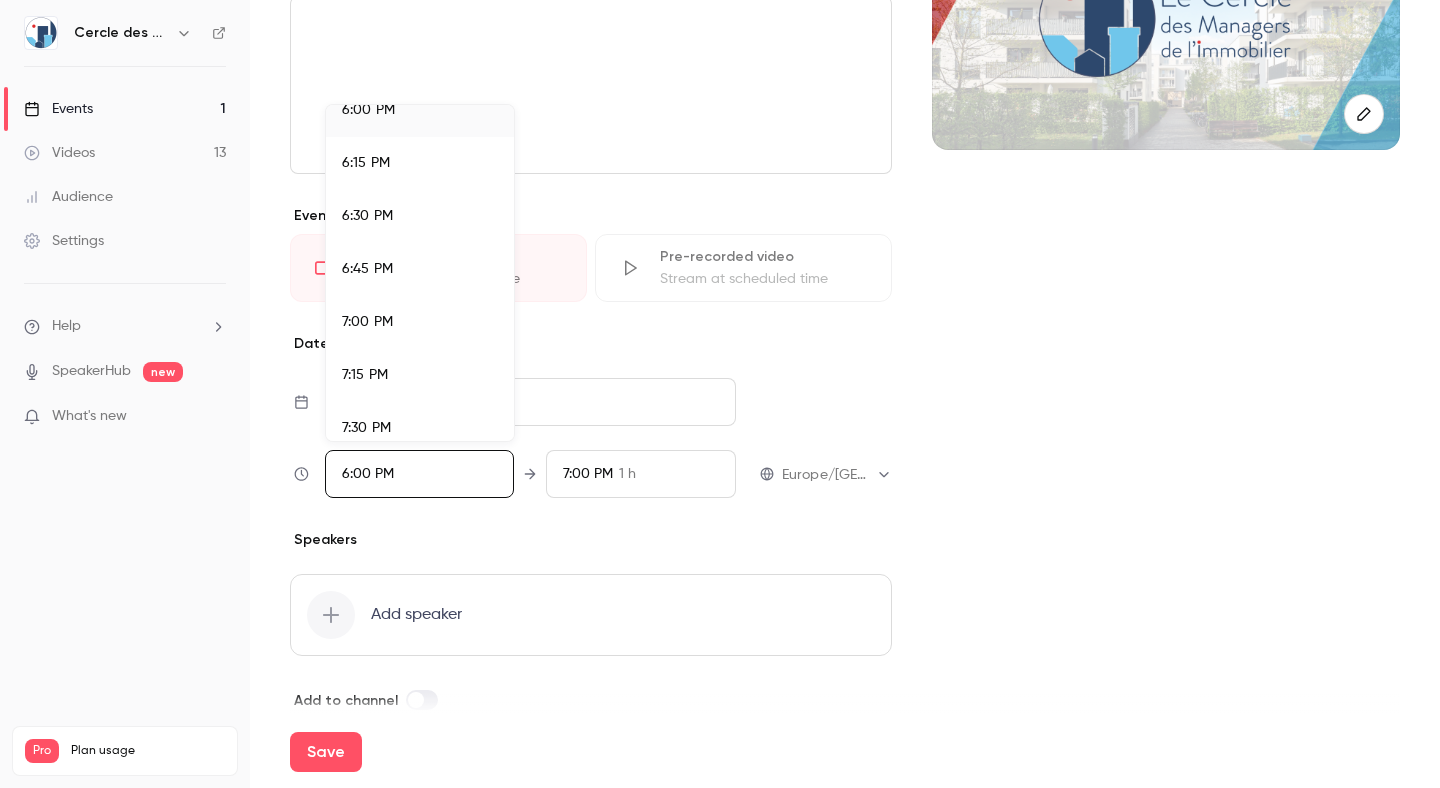 click at bounding box center [720, 394] 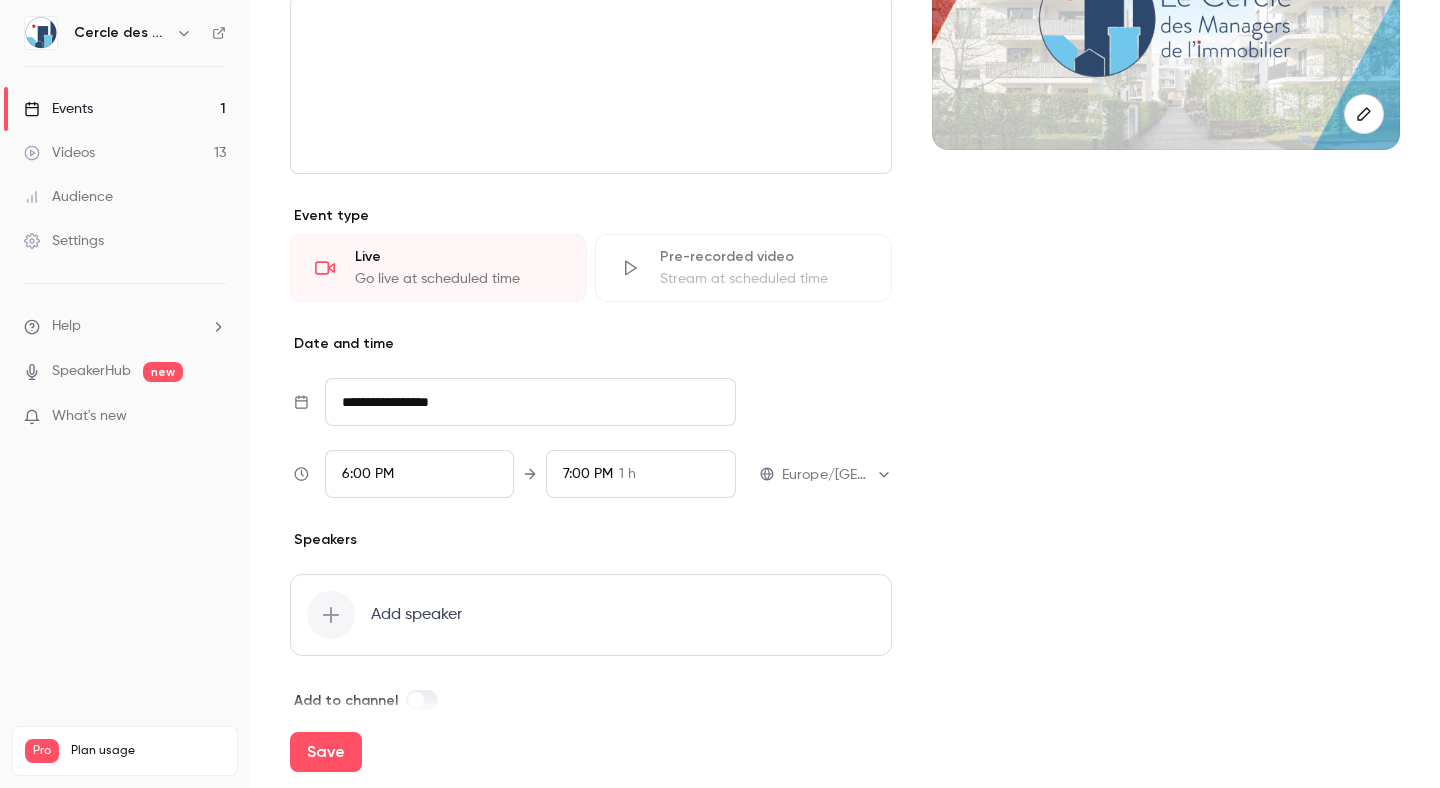 scroll, scrollTop: 306, scrollLeft: 0, axis: vertical 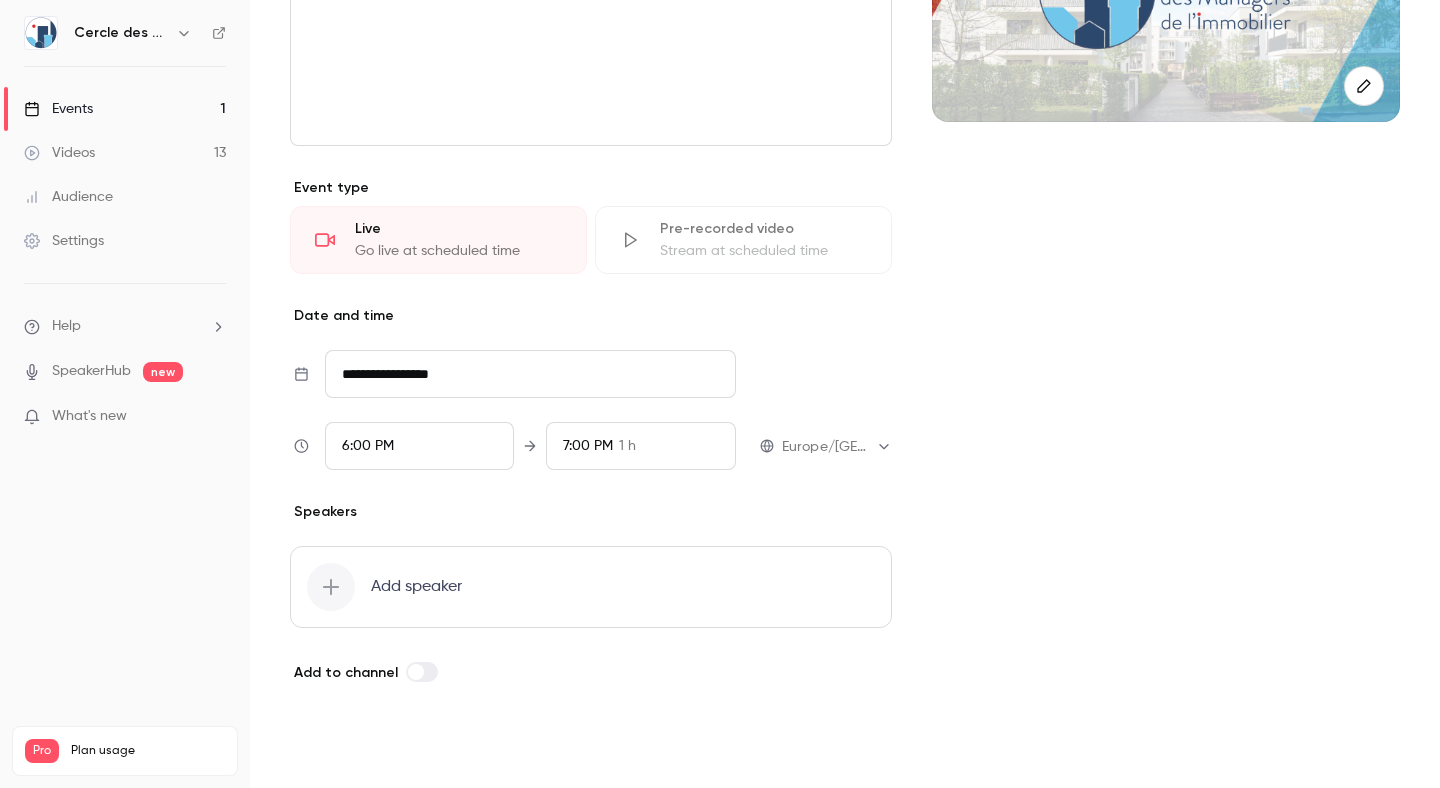 click on "Save" at bounding box center [326, 752] 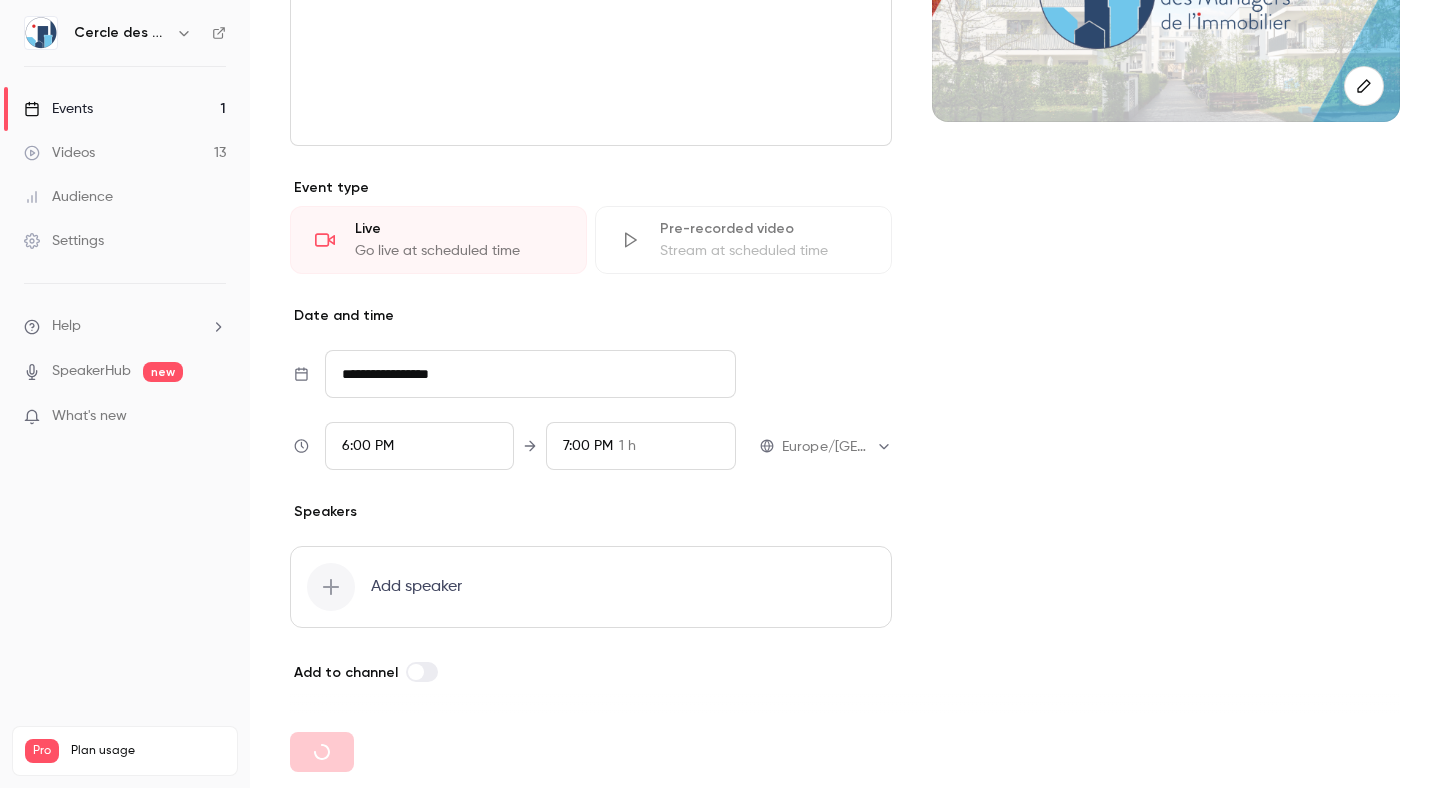 type on "**********" 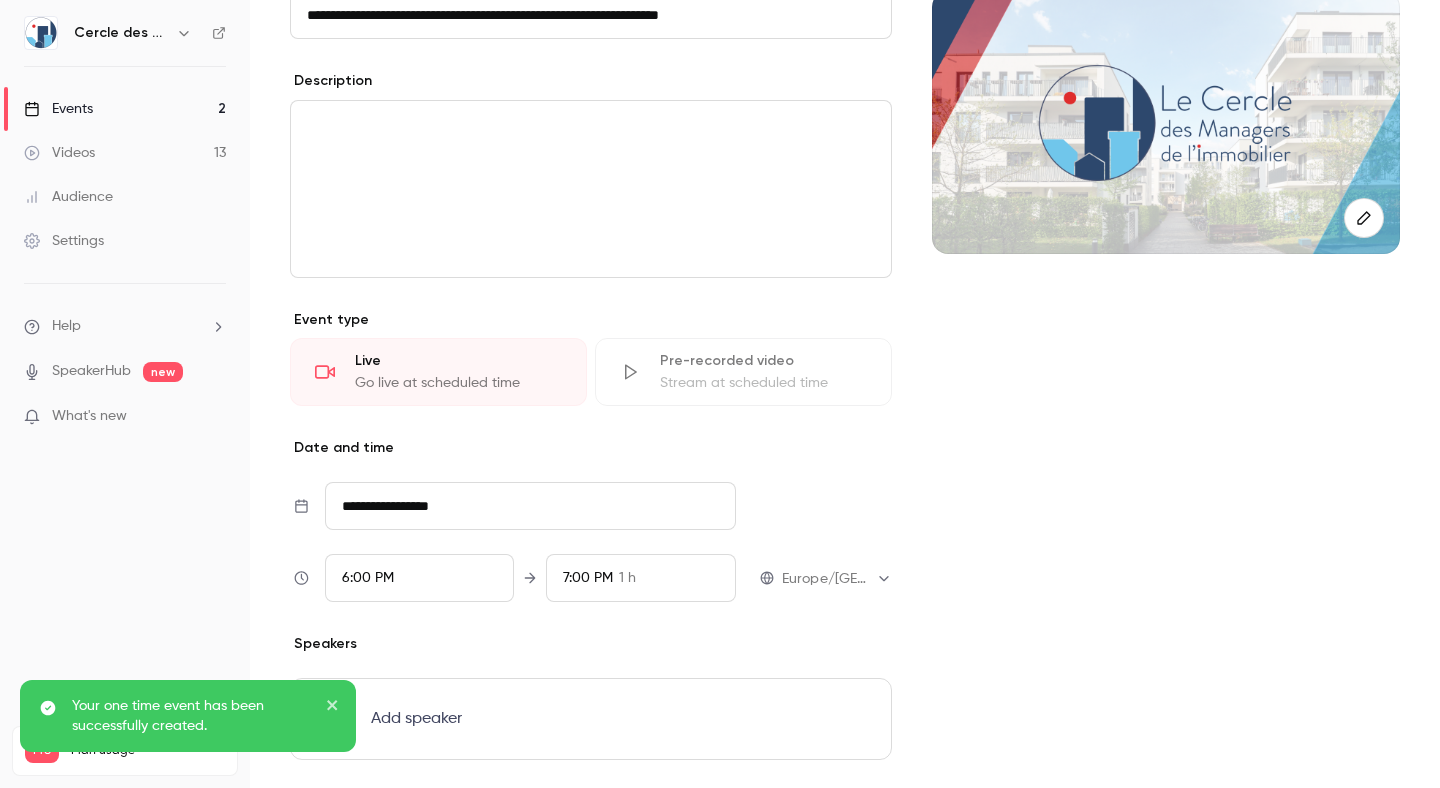 scroll, scrollTop: 0, scrollLeft: 0, axis: both 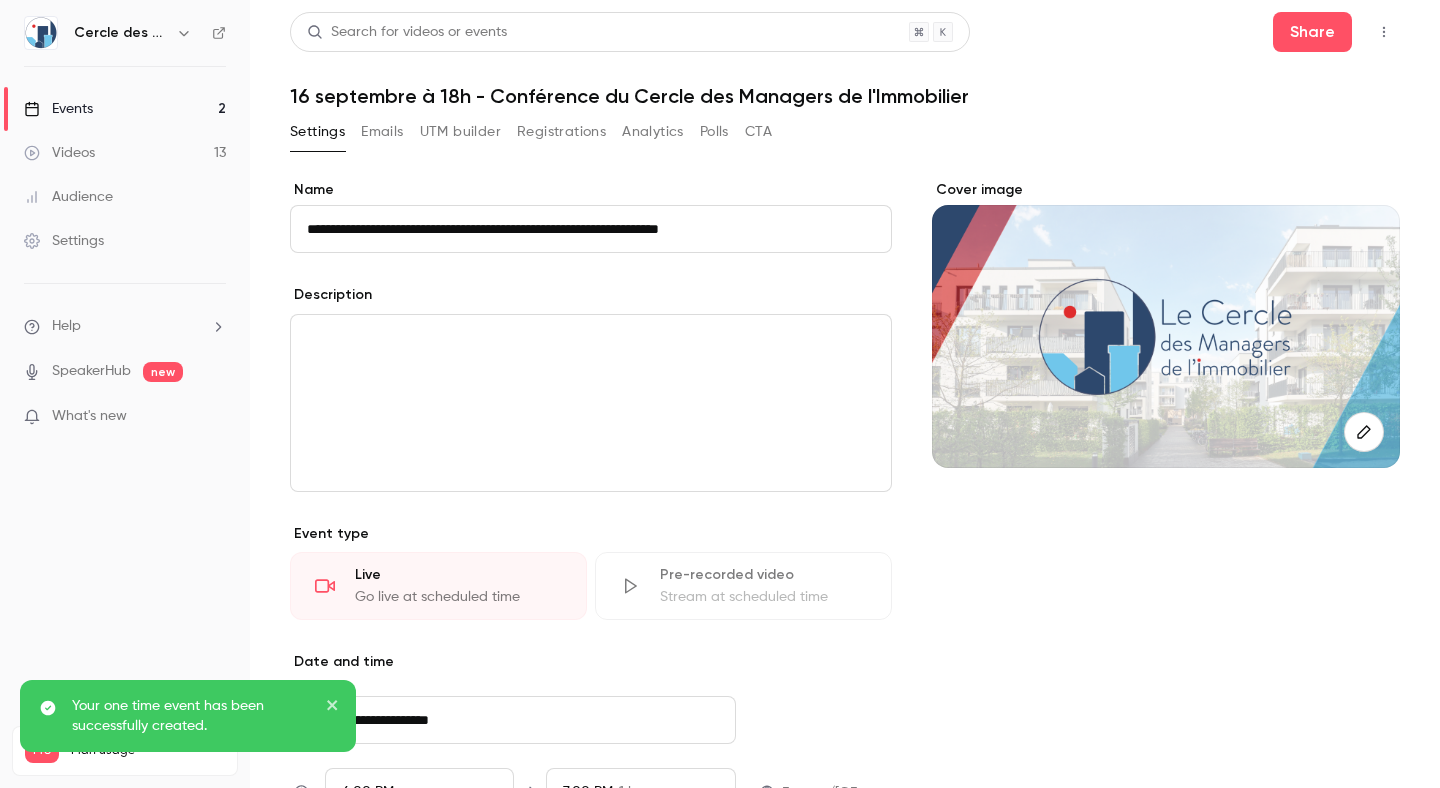 click on "Emails" at bounding box center [382, 132] 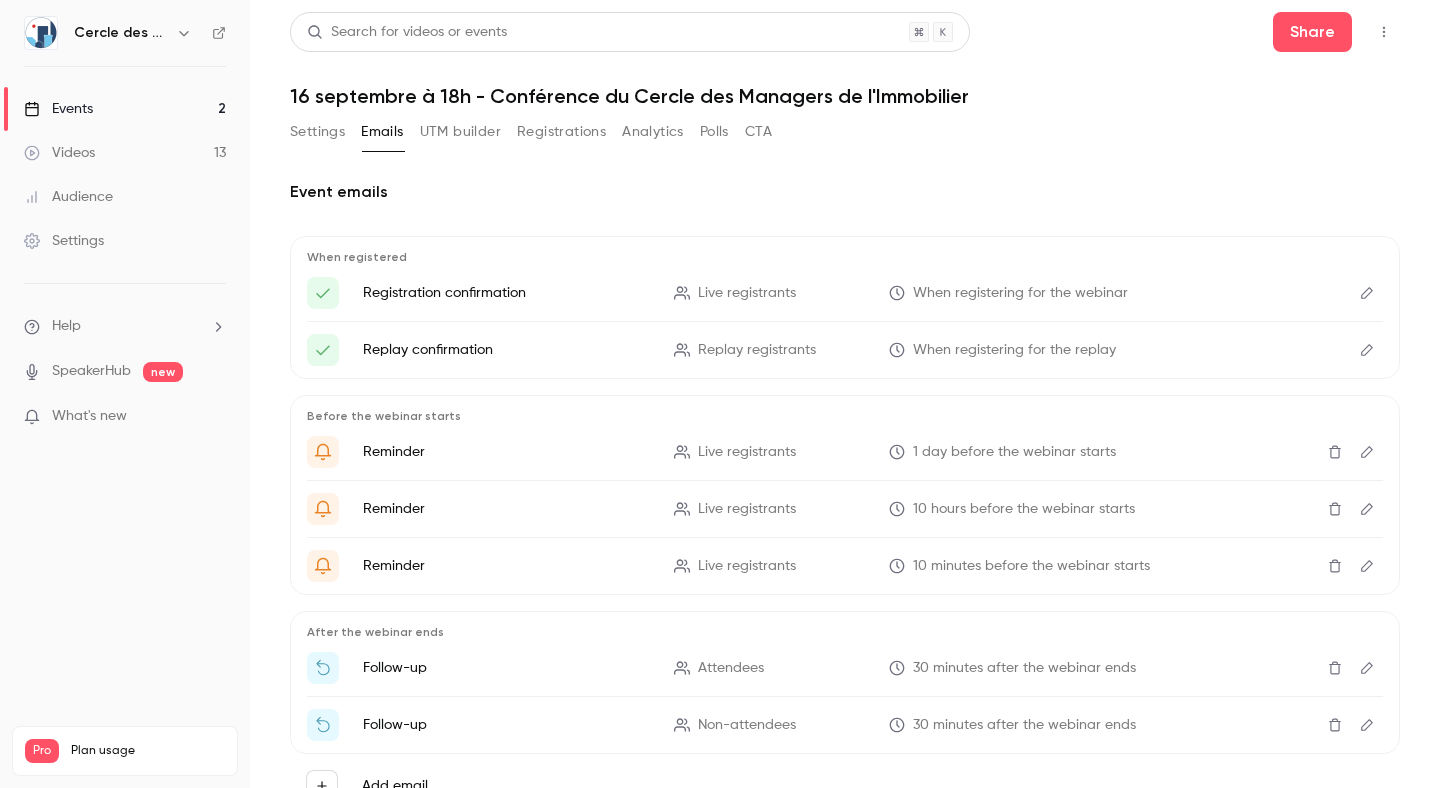 click 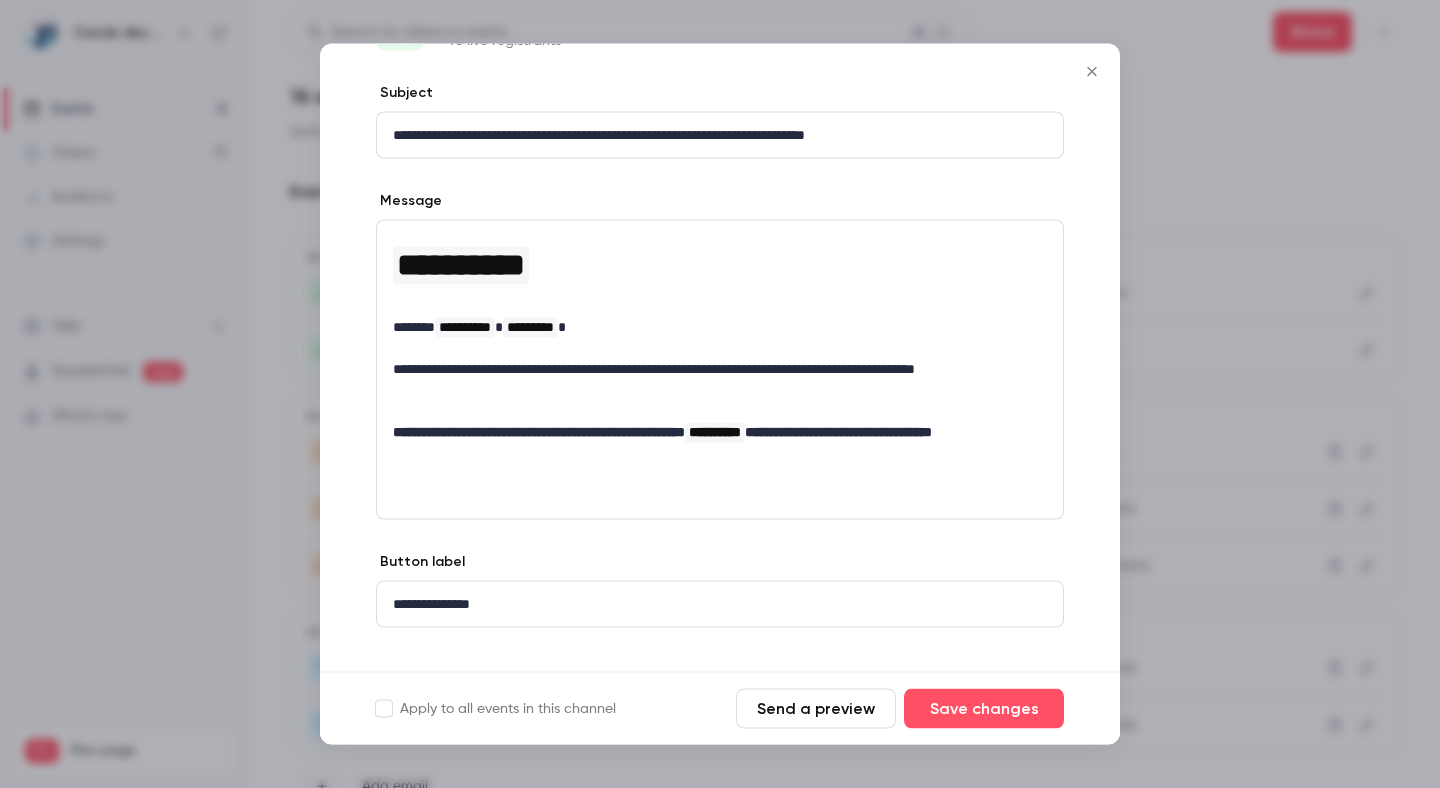 scroll, scrollTop: 109, scrollLeft: 0, axis: vertical 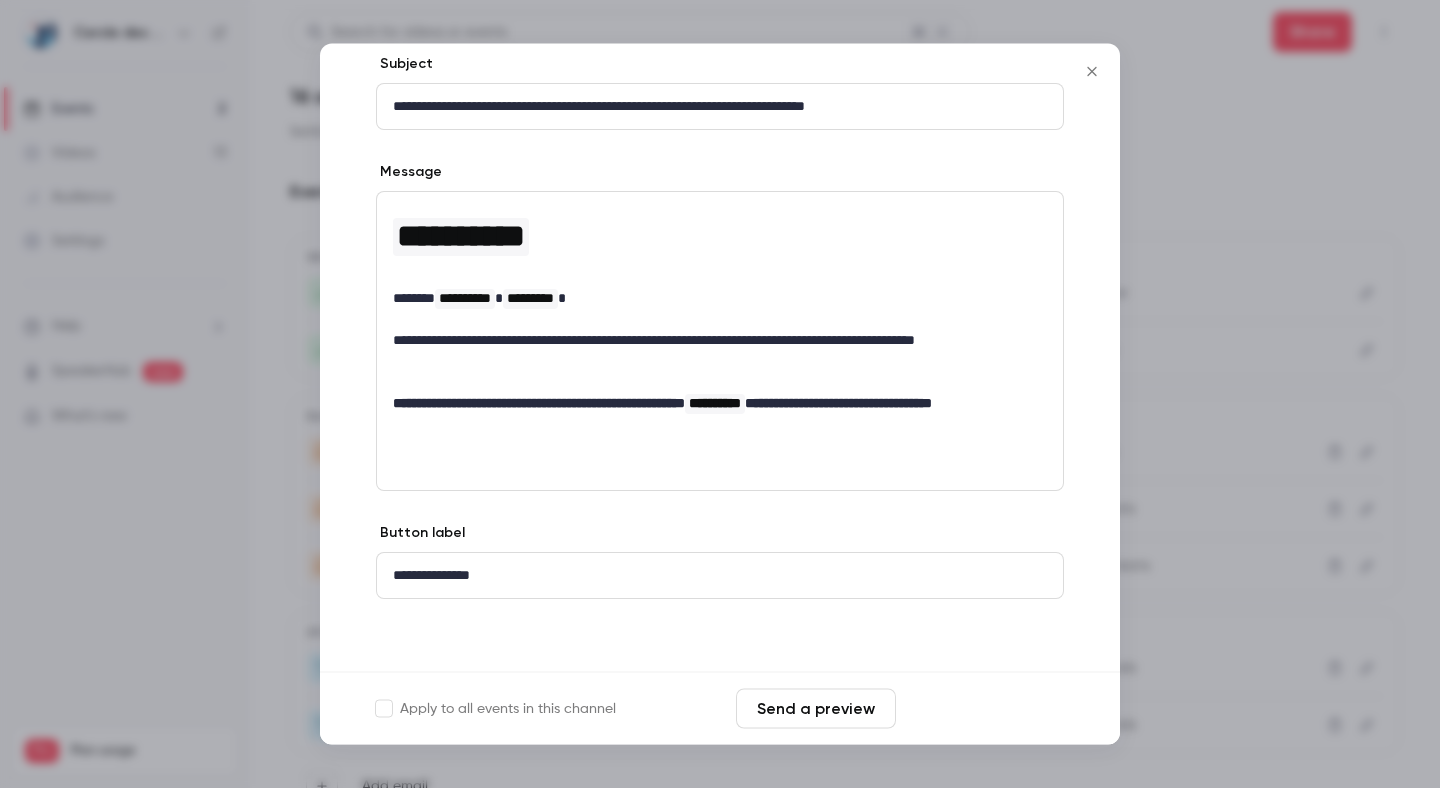 click on "Save changes" at bounding box center [984, 709] 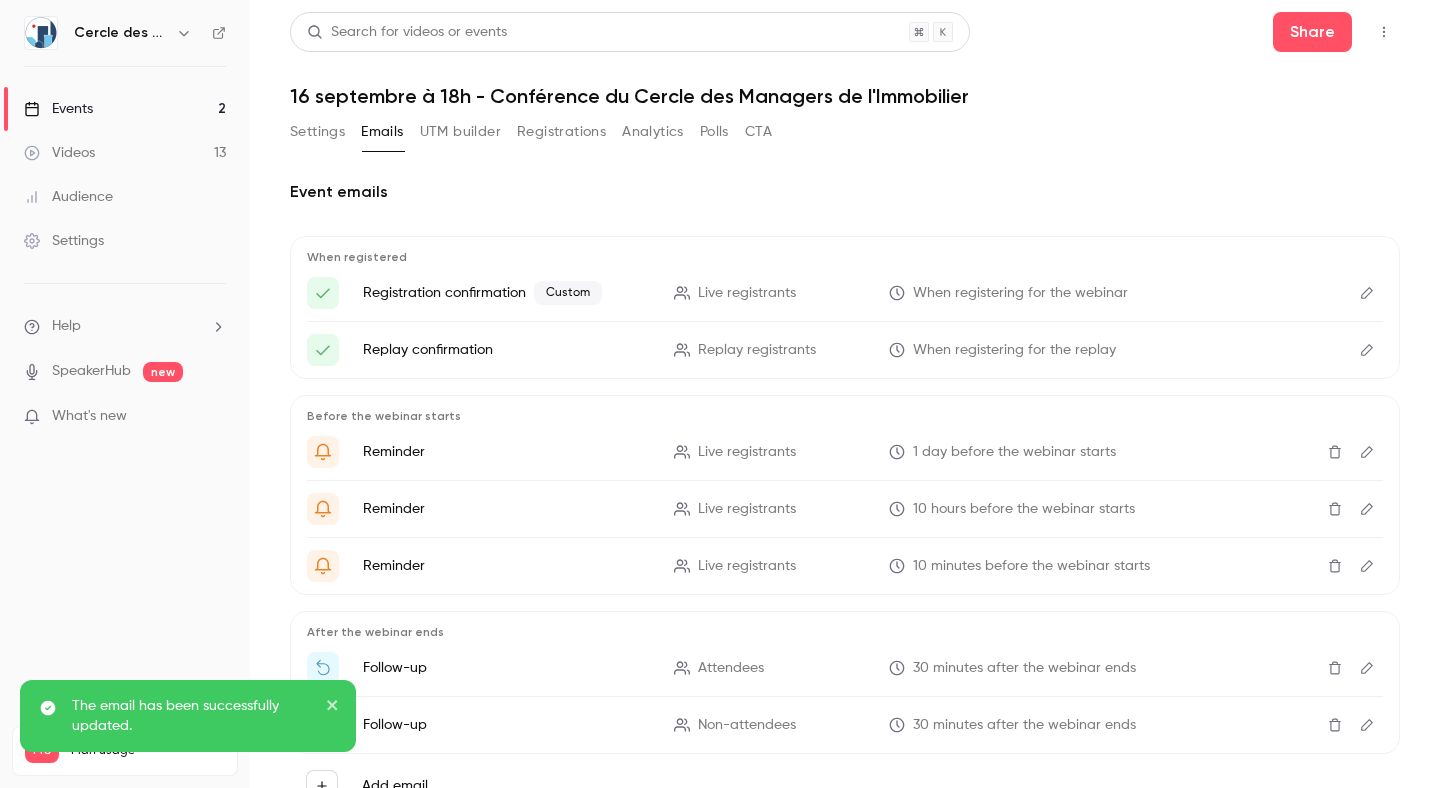click 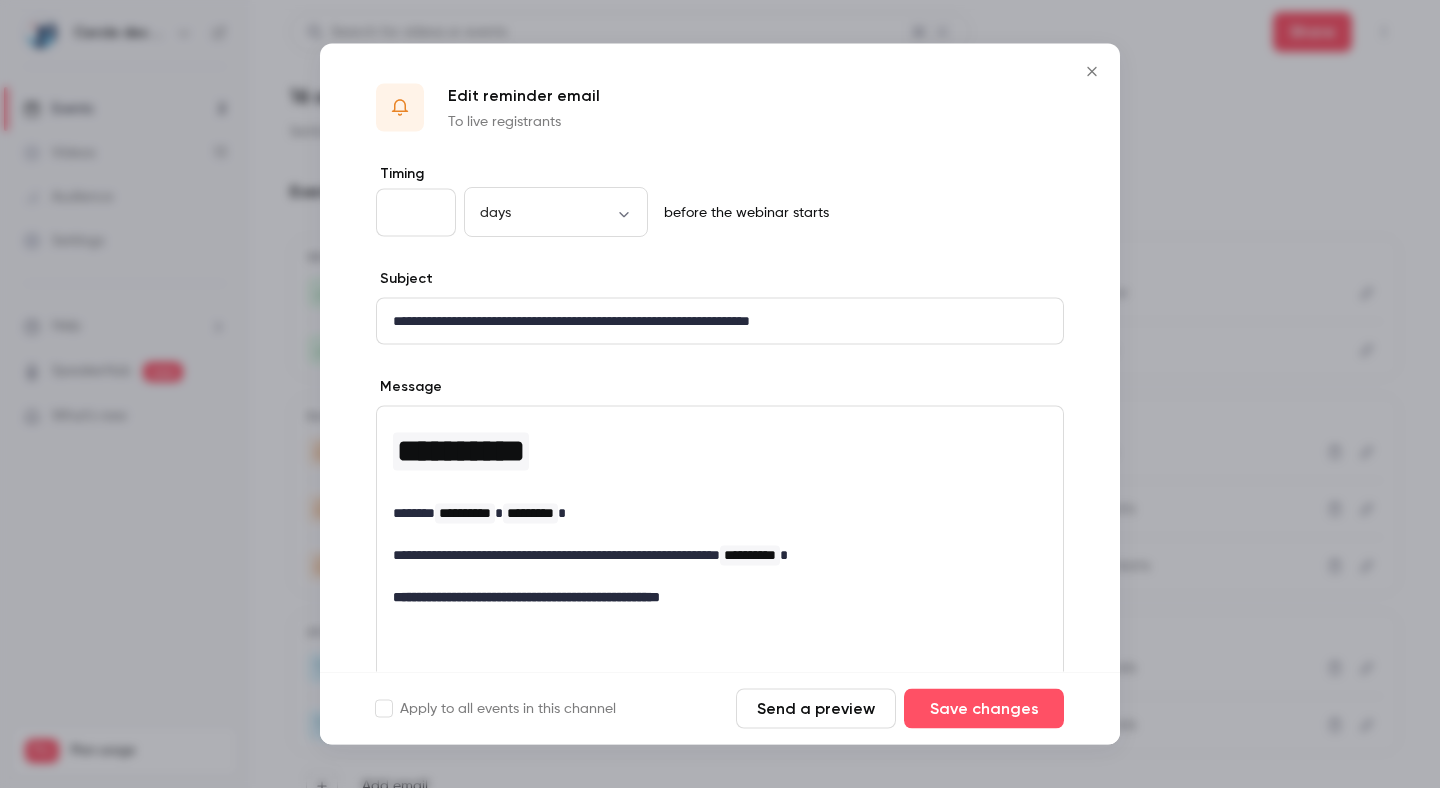 scroll, scrollTop: 214, scrollLeft: 0, axis: vertical 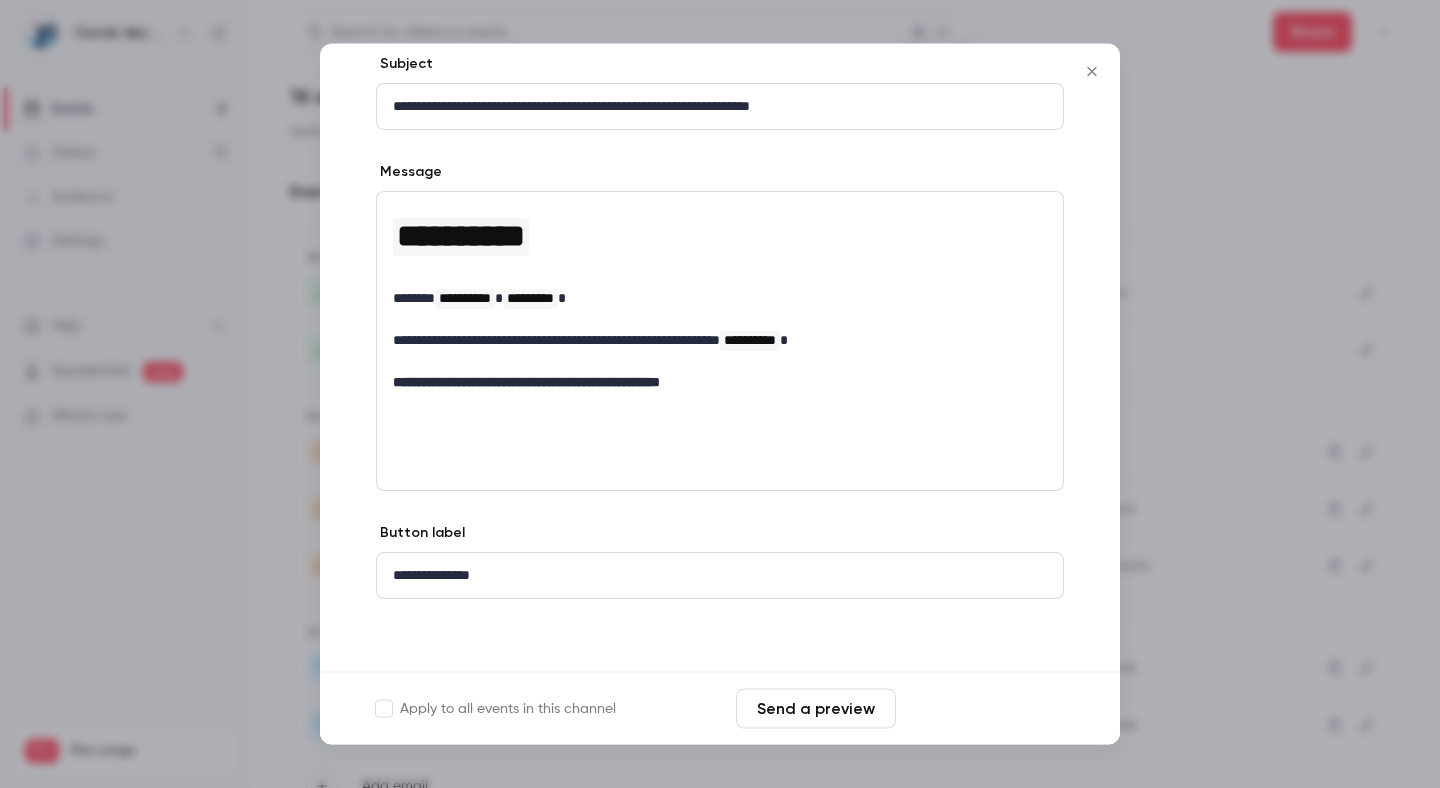 click on "Save changes" at bounding box center [984, 709] 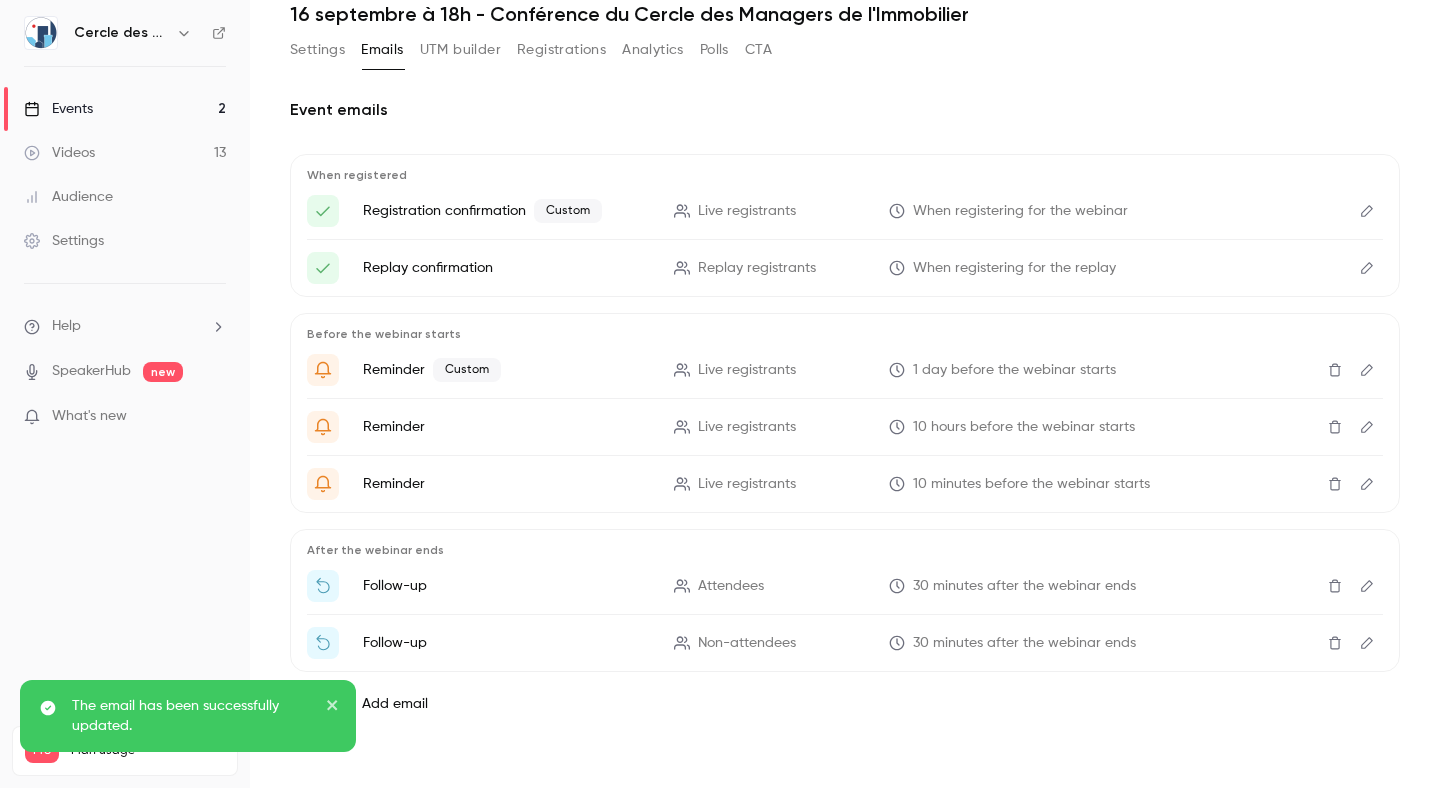 scroll, scrollTop: 0, scrollLeft: 0, axis: both 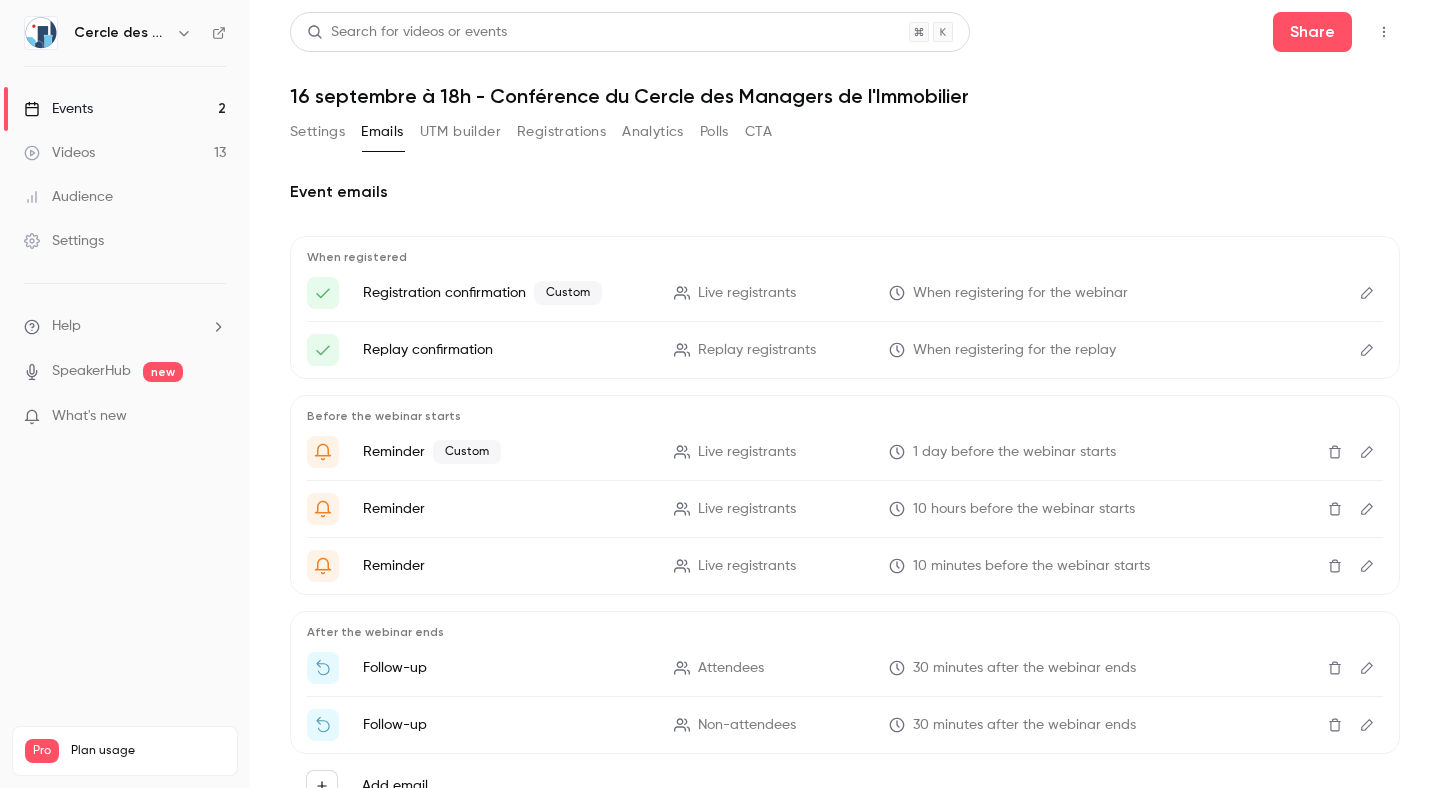 click on "Events 2" at bounding box center (125, 109) 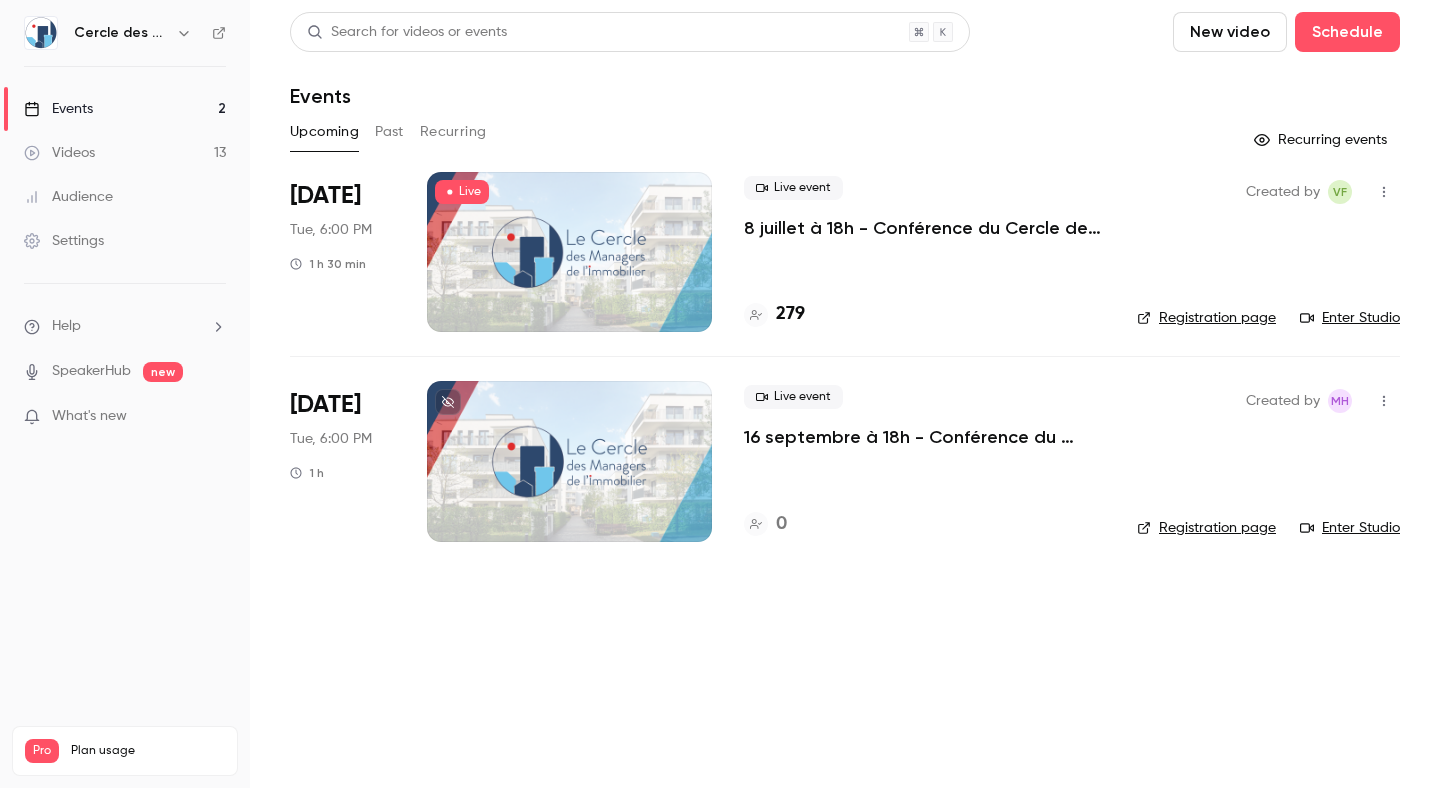 click on "16 septembre à 18h - Conférence du Cercle des Managers de l'Immobilier" at bounding box center [924, 437] 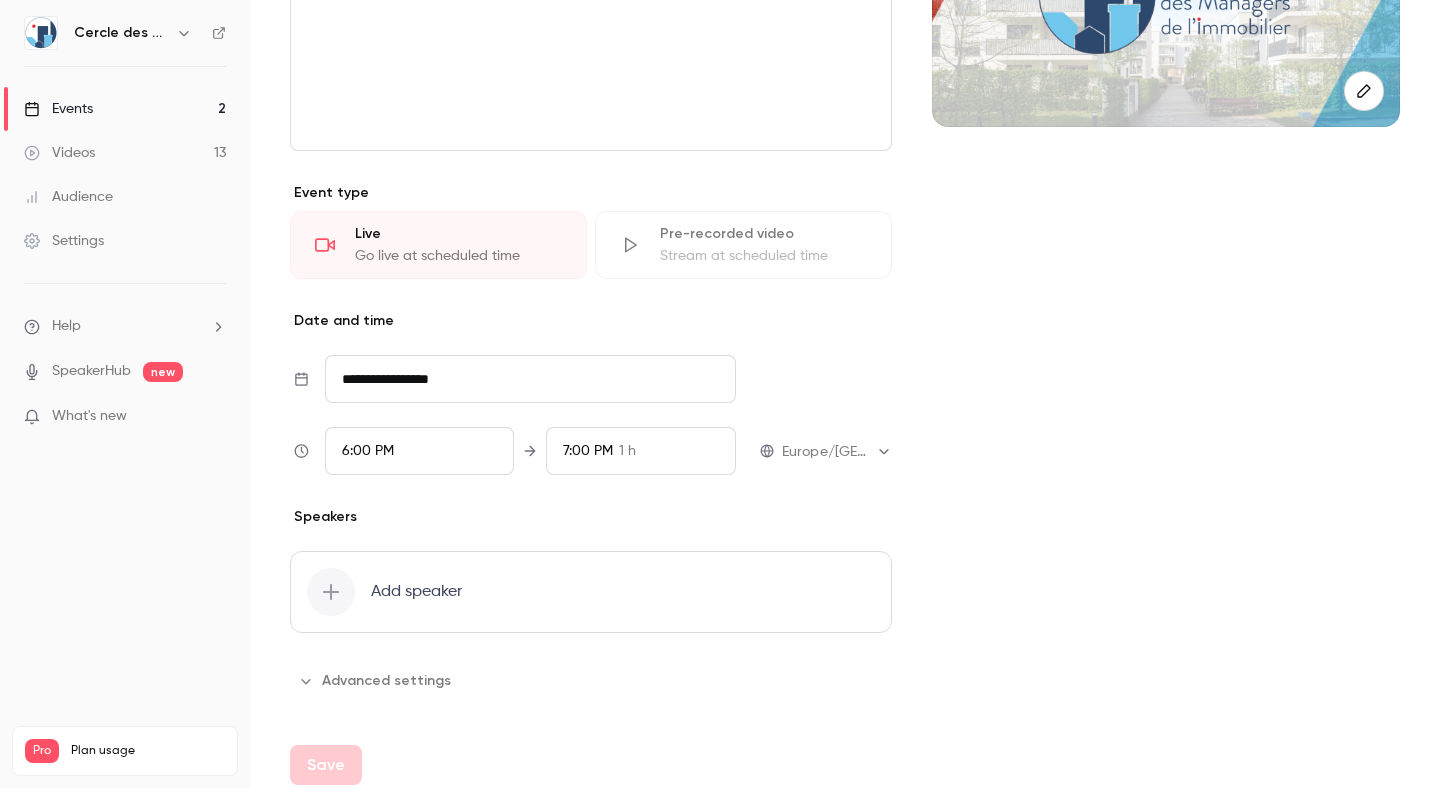 scroll, scrollTop: 354, scrollLeft: 0, axis: vertical 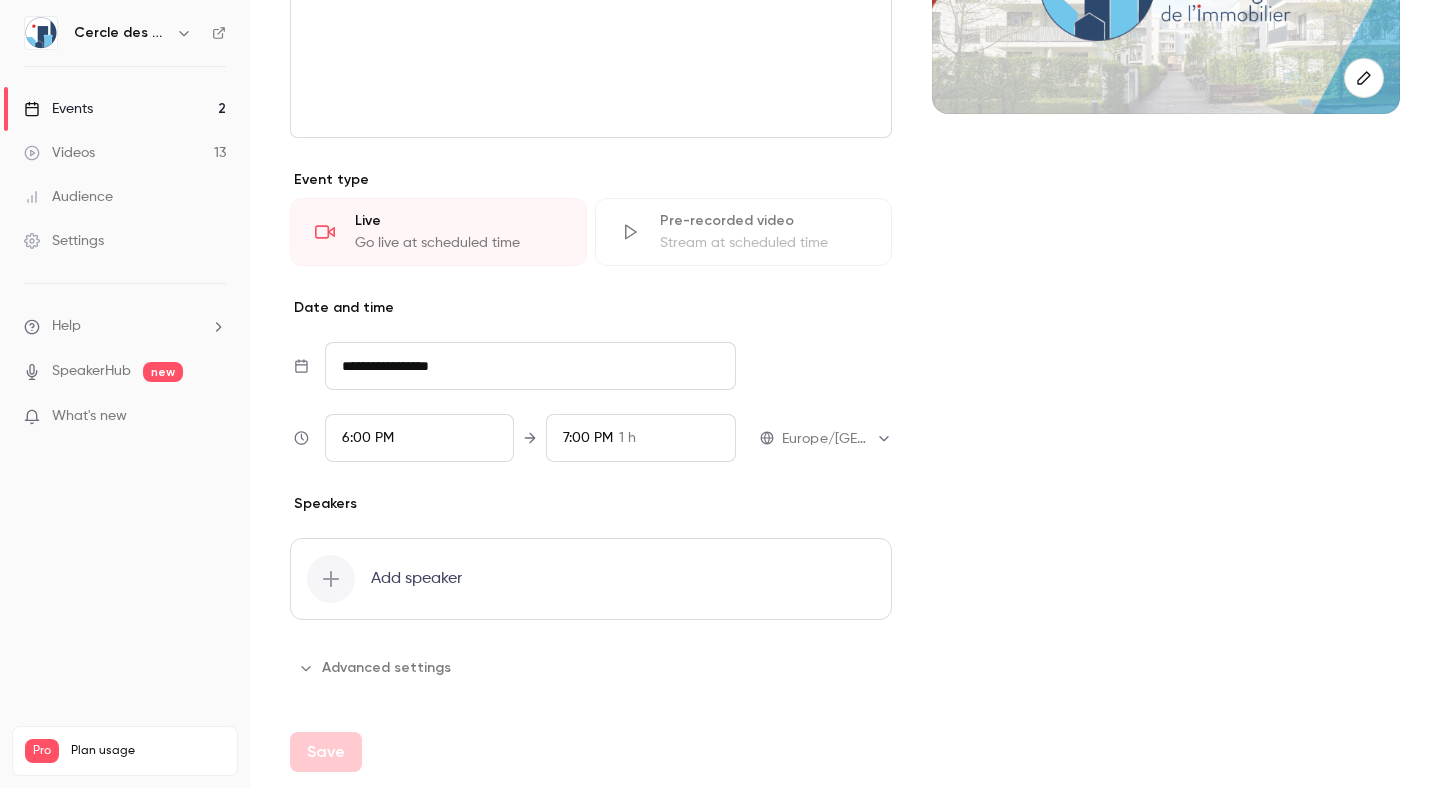 click on "Advanced settings" at bounding box center [376, 668] 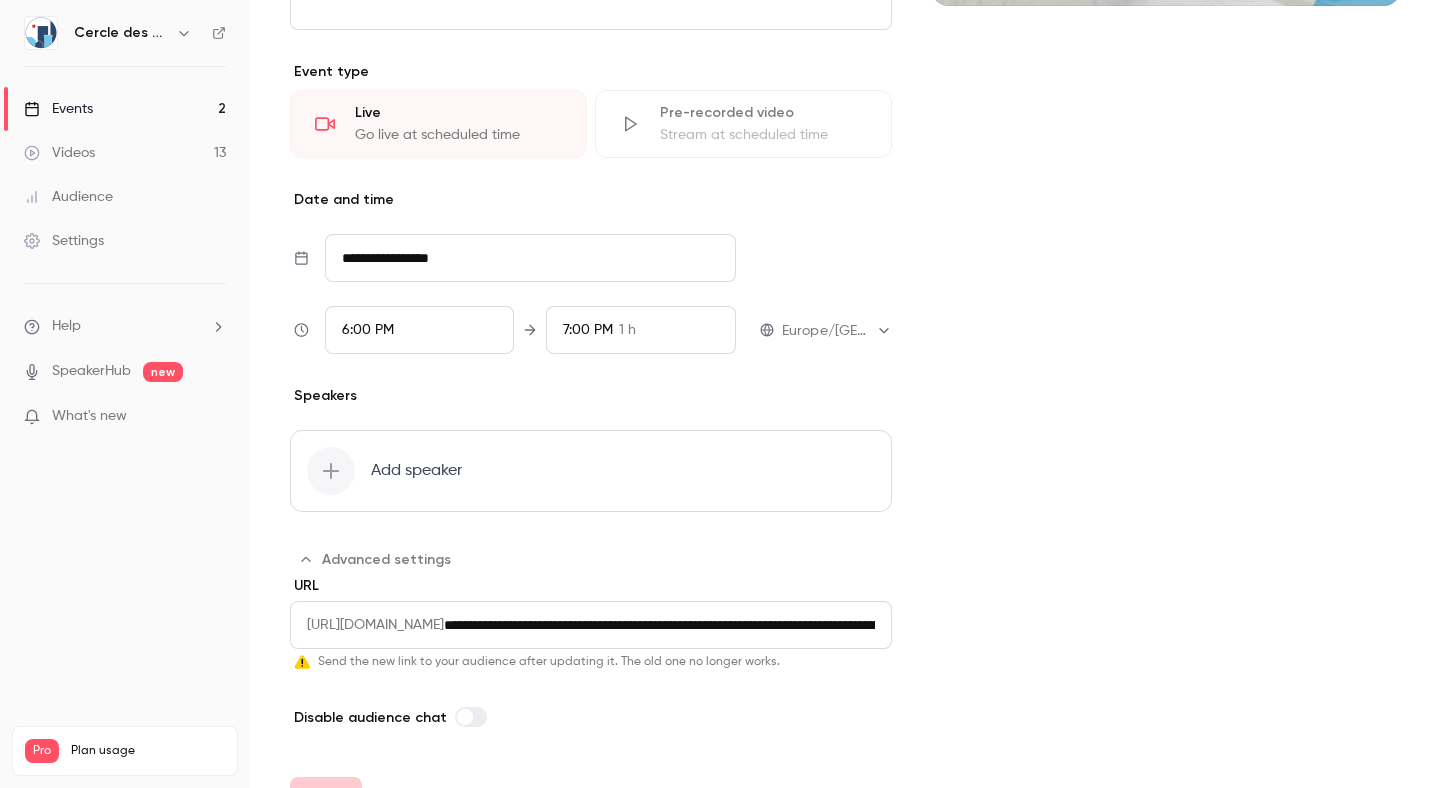 scroll, scrollTop: 507, scrollLeft: 0, axis: vertical 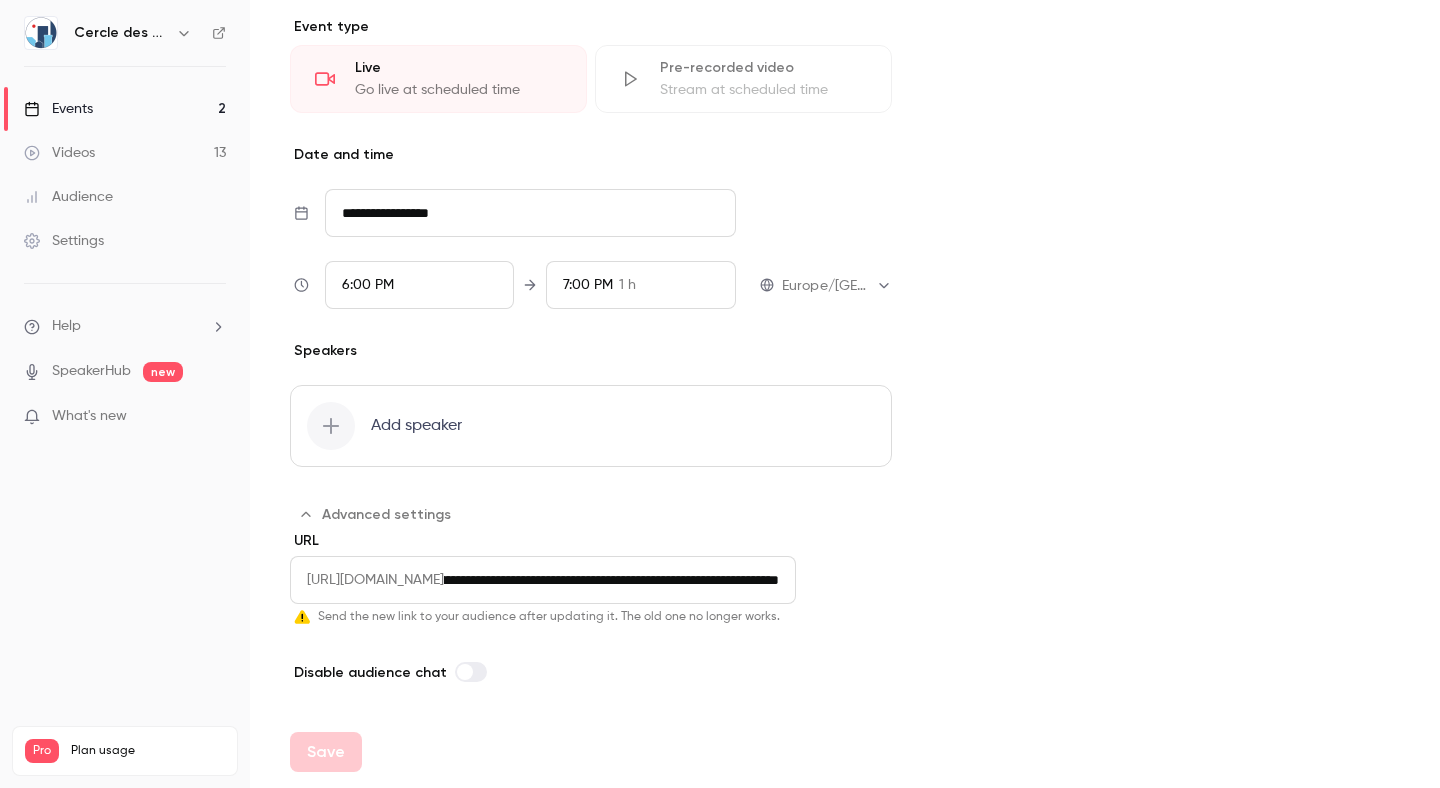 drag, startPoint x: 541, startPoint y: 574, endPoint x: 867, endPoint y: 577, distance: 326.0138 